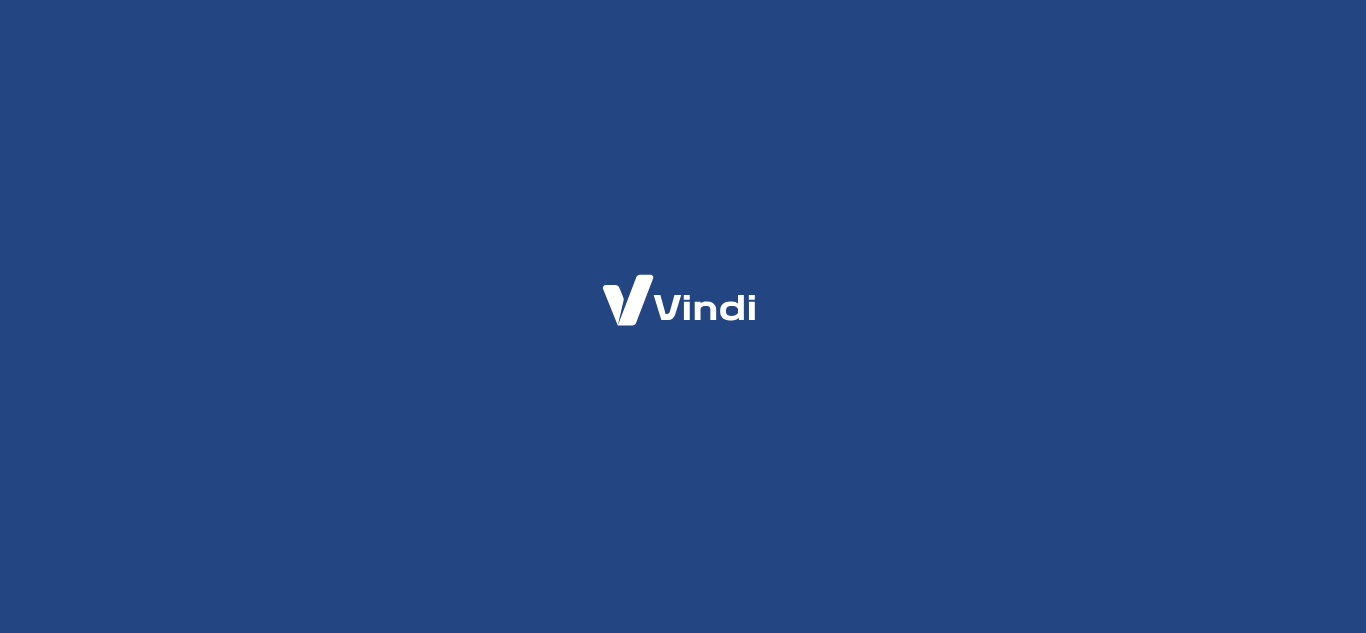 scroll, scrollTop: 0, scrollLeft: 0, axis: both 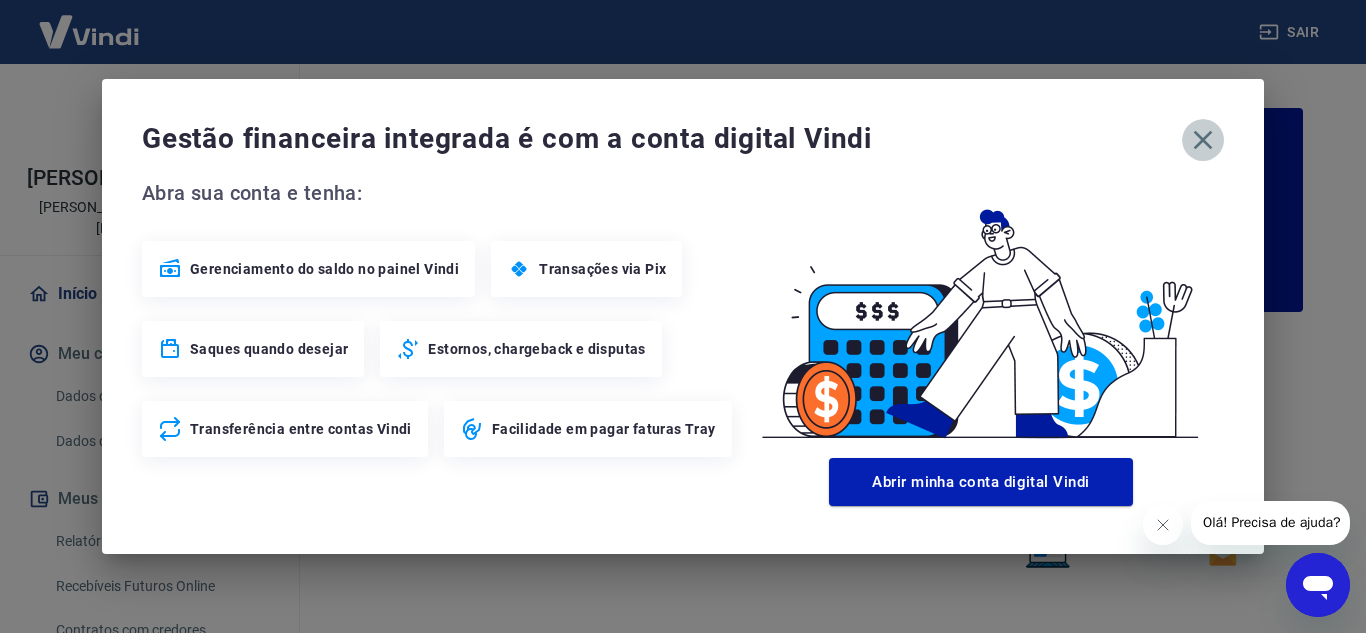 click 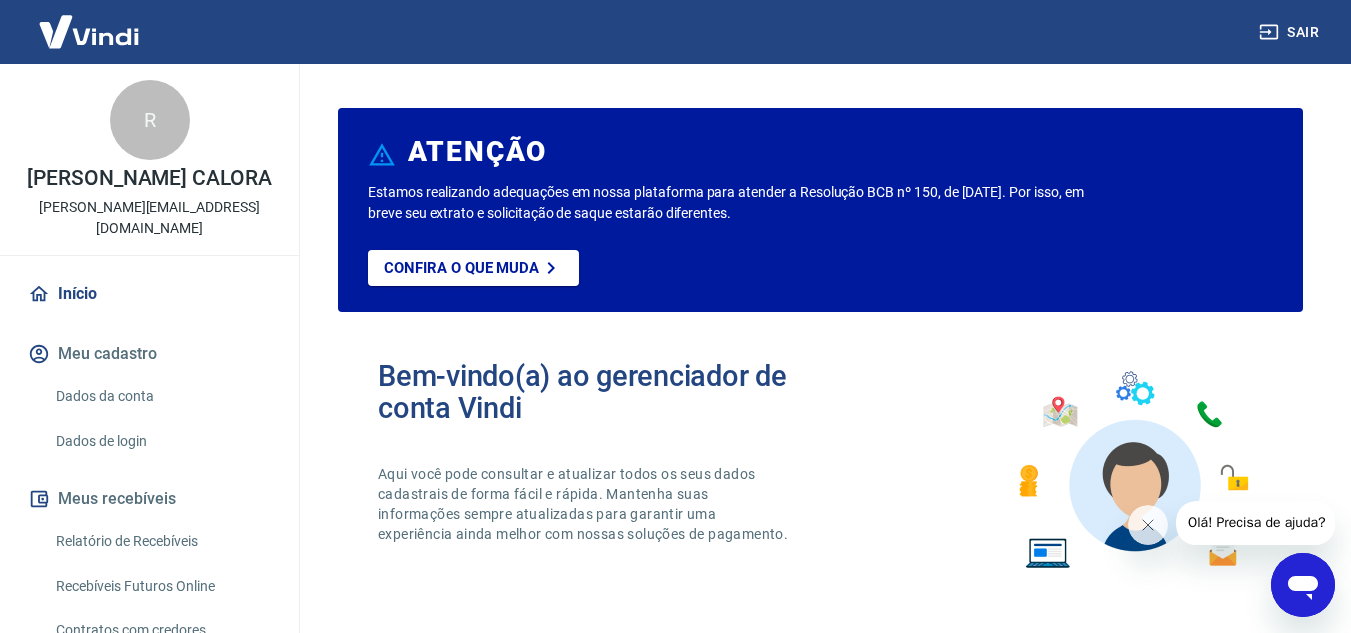 click on "Relatório de Recebíveis" at bounding box center [161, 541] 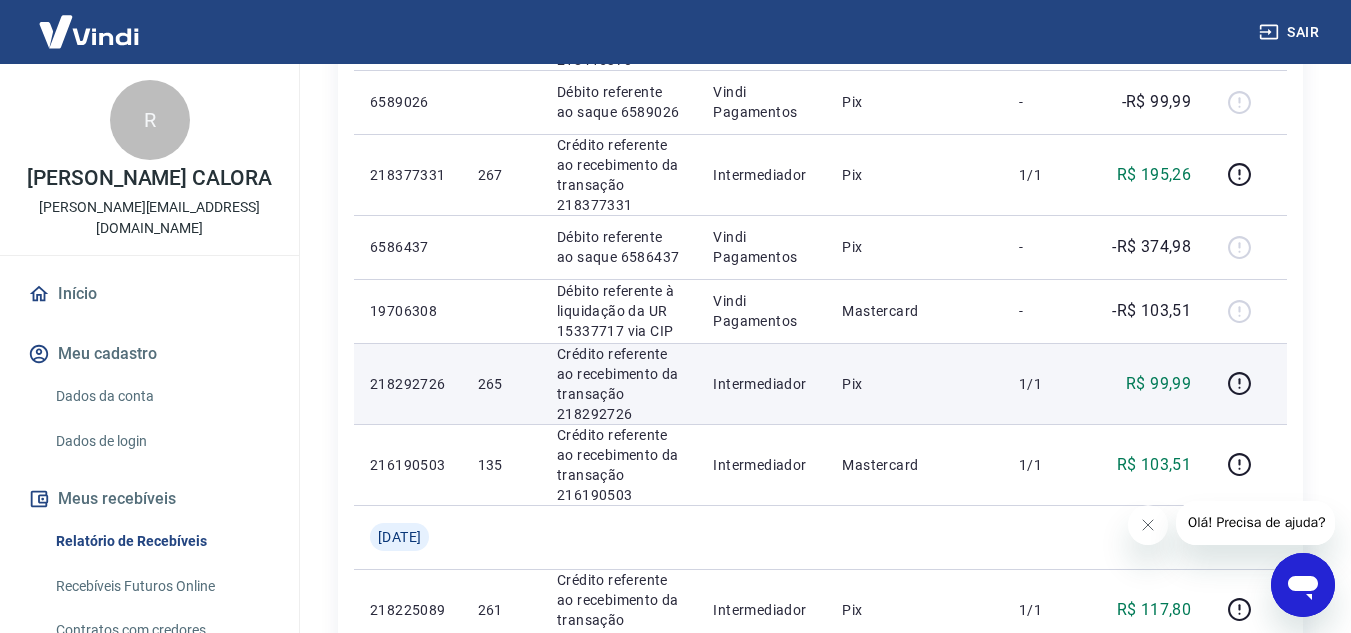 scroll, scrollTop: 1100, scrollLeft: 0, axis: vertical 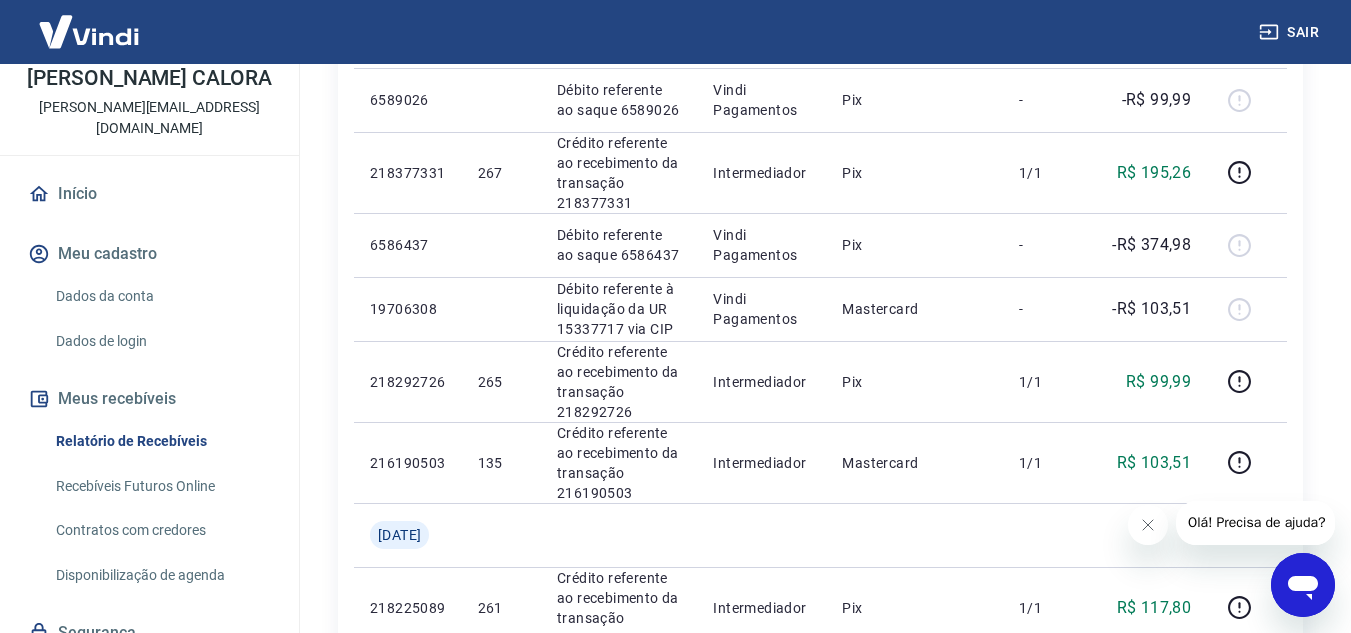 click on "Recebíveis Futuros Online" at bounding box center [161, 486] 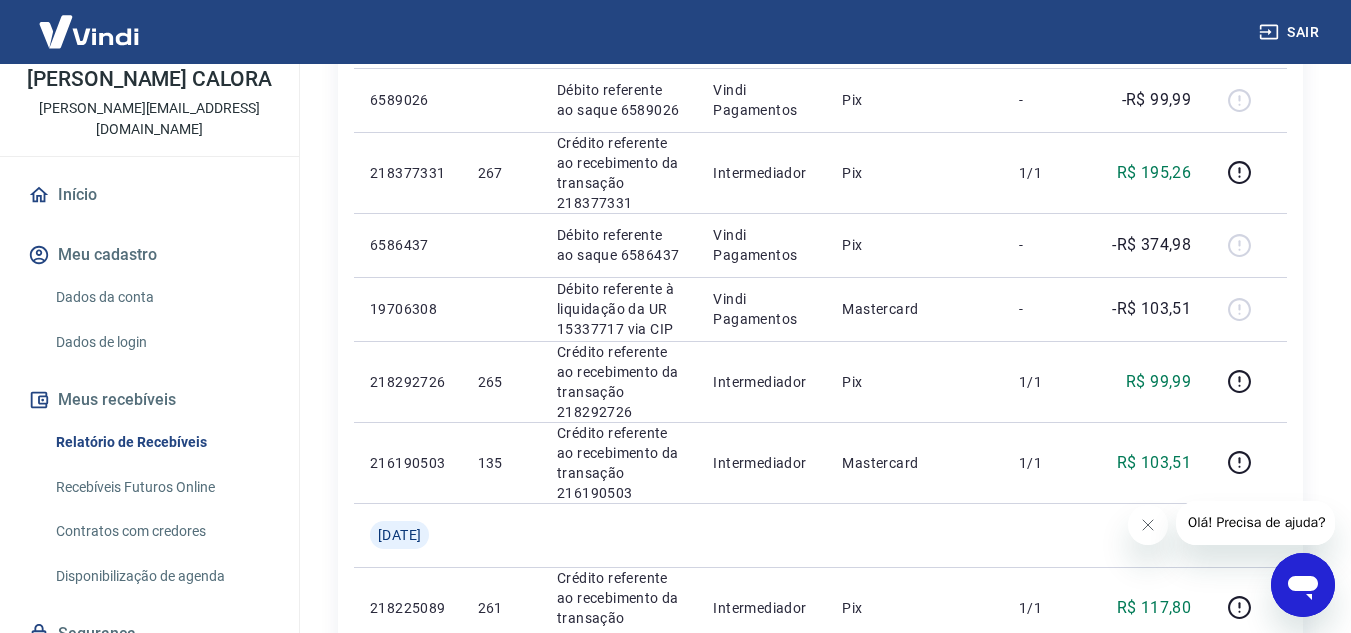 scroll, scrollTop: 161, scrollLeft: 0, axis: vertical 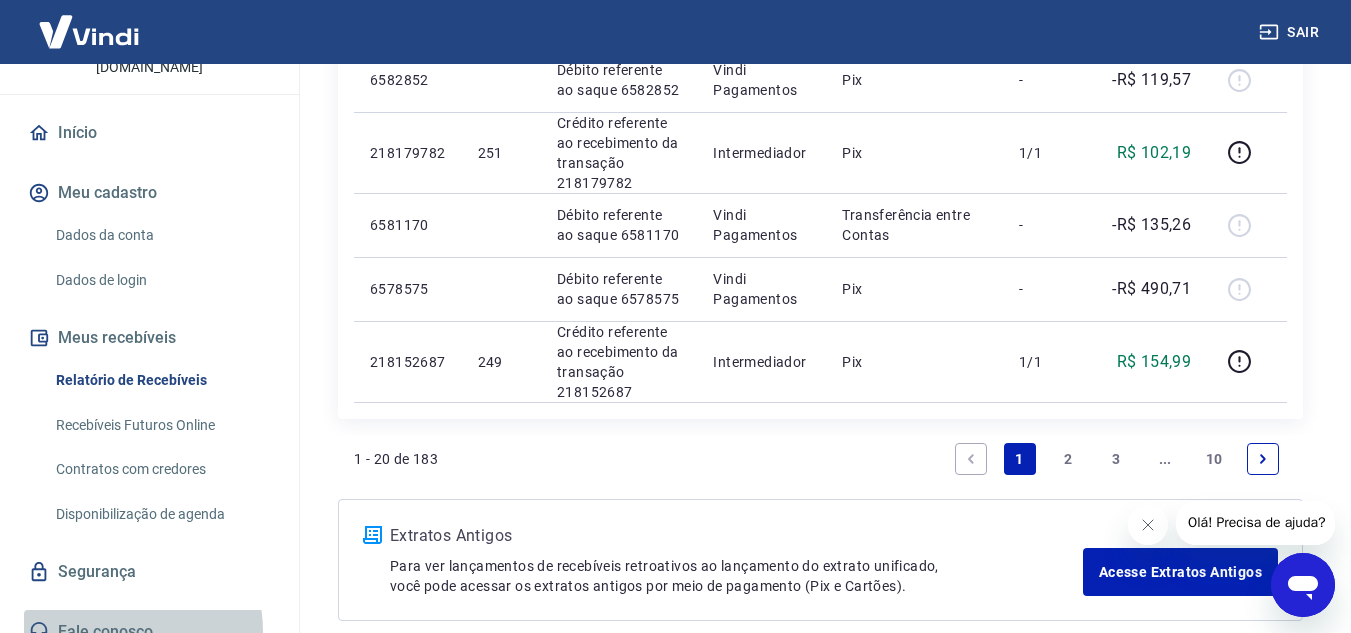 click on "Fale conosco" at bounding box center [149, 632] 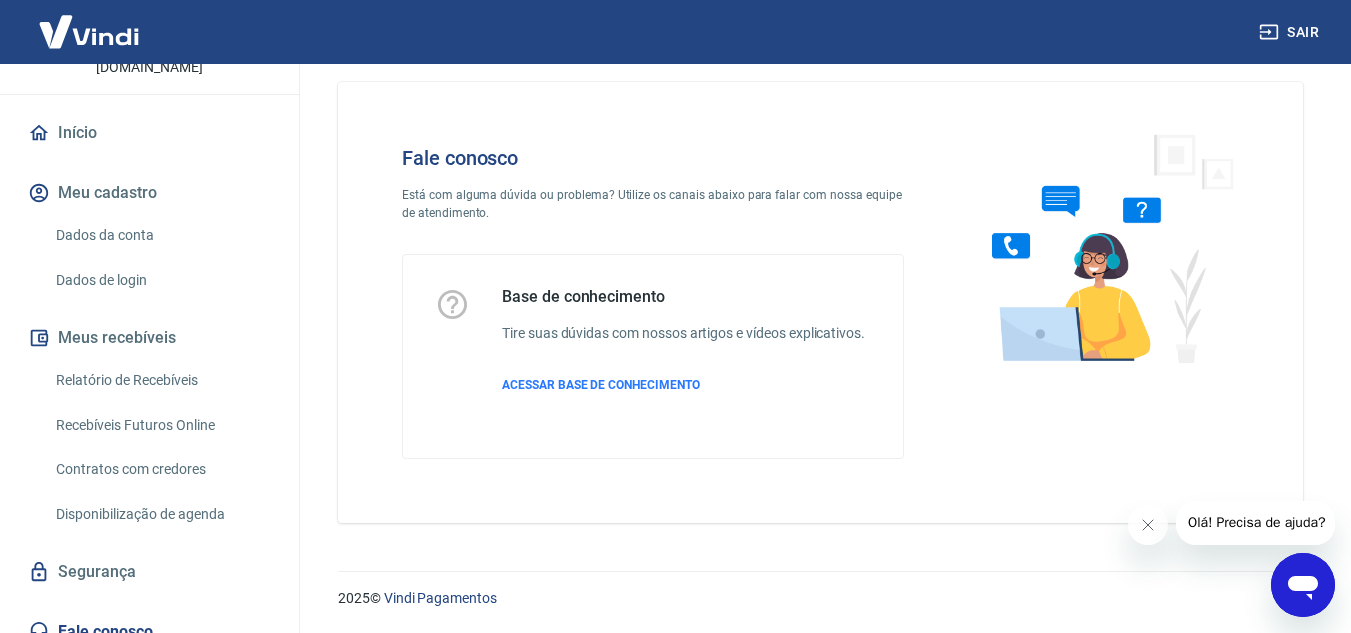 scroll, scrollTop: 22, scrollLeft: 0, axis: vertical 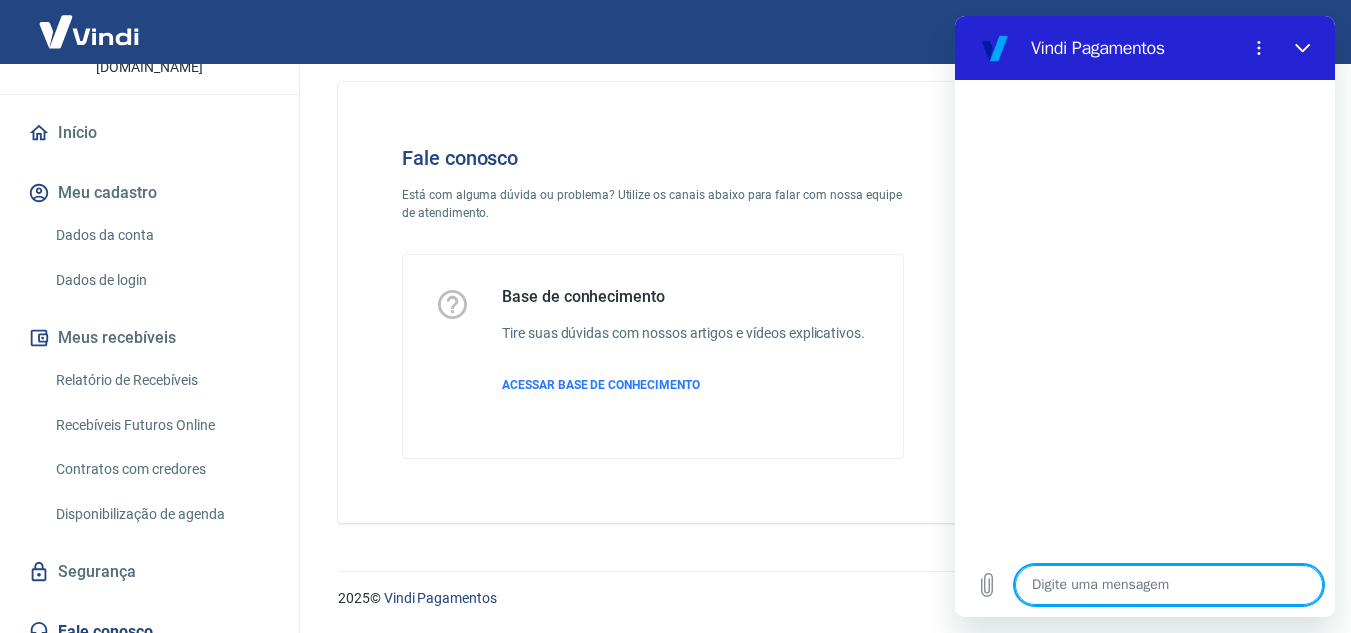 type on "B" 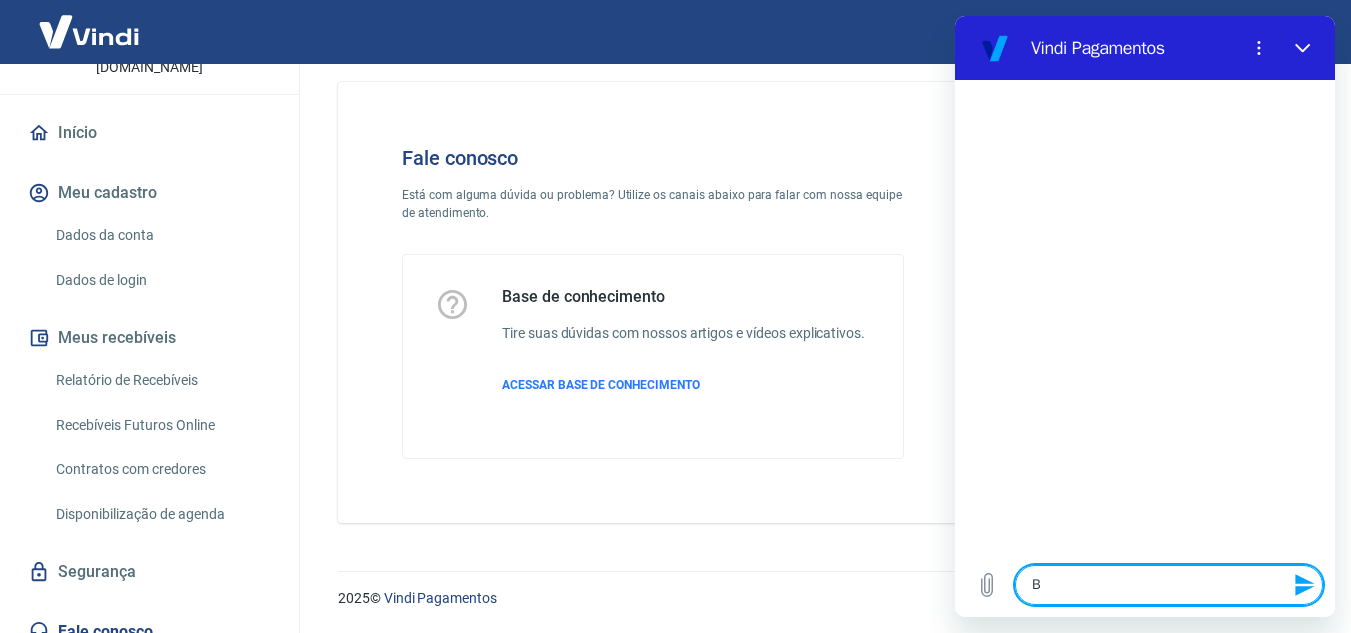 type on "Bo" 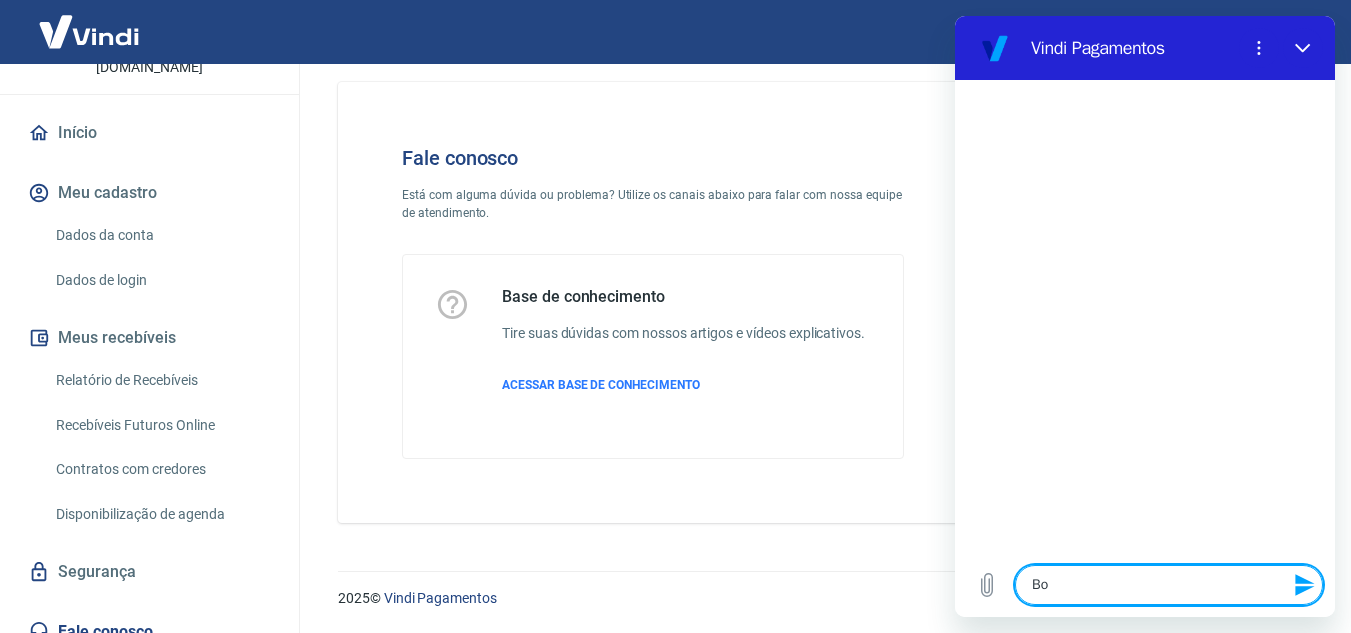 type on "Bom" 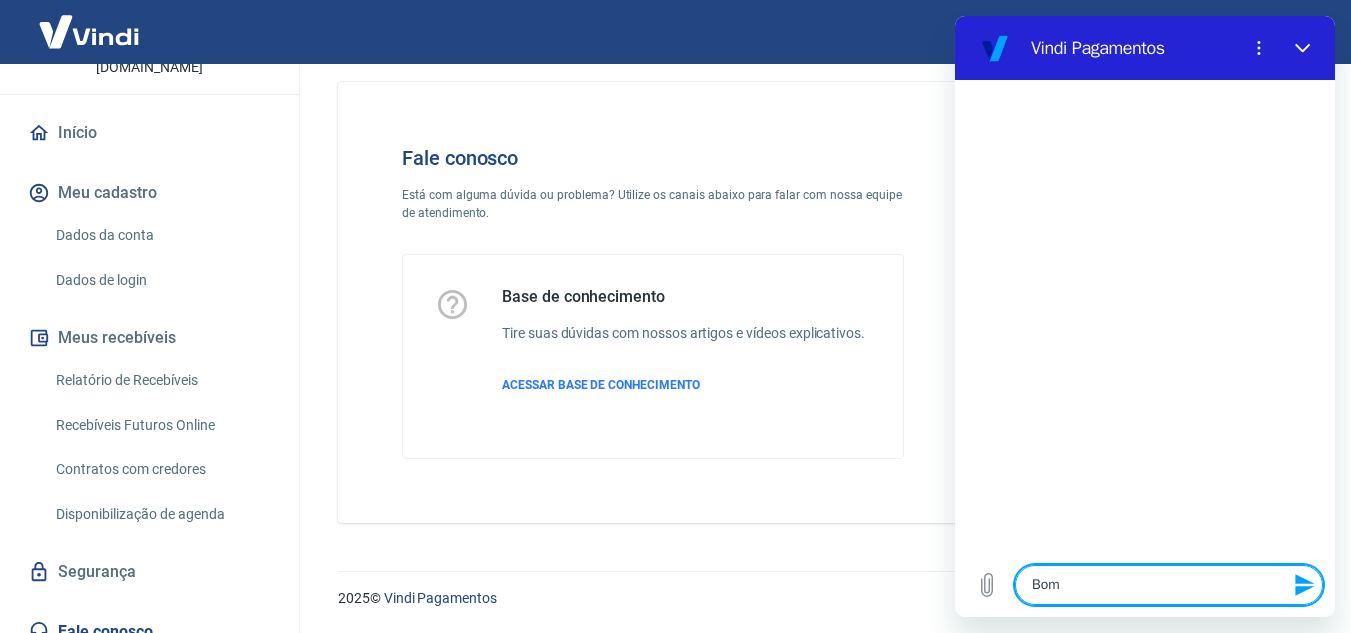 type on "Bom," 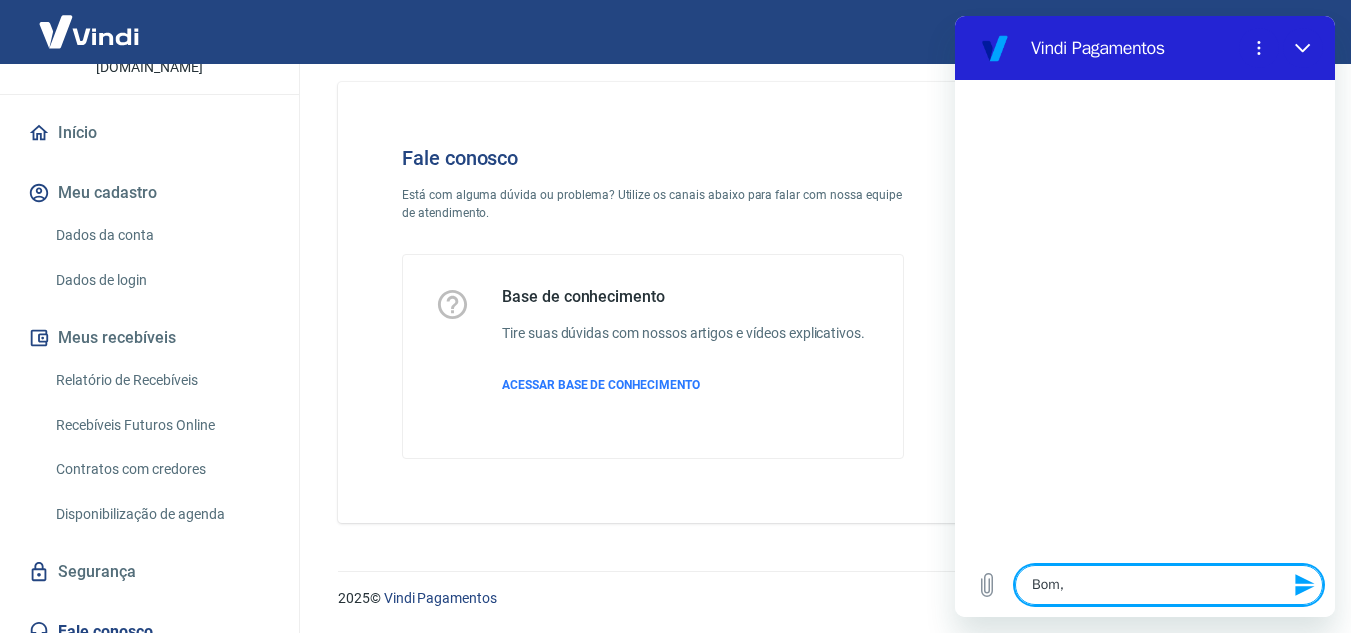 type on "Bom," 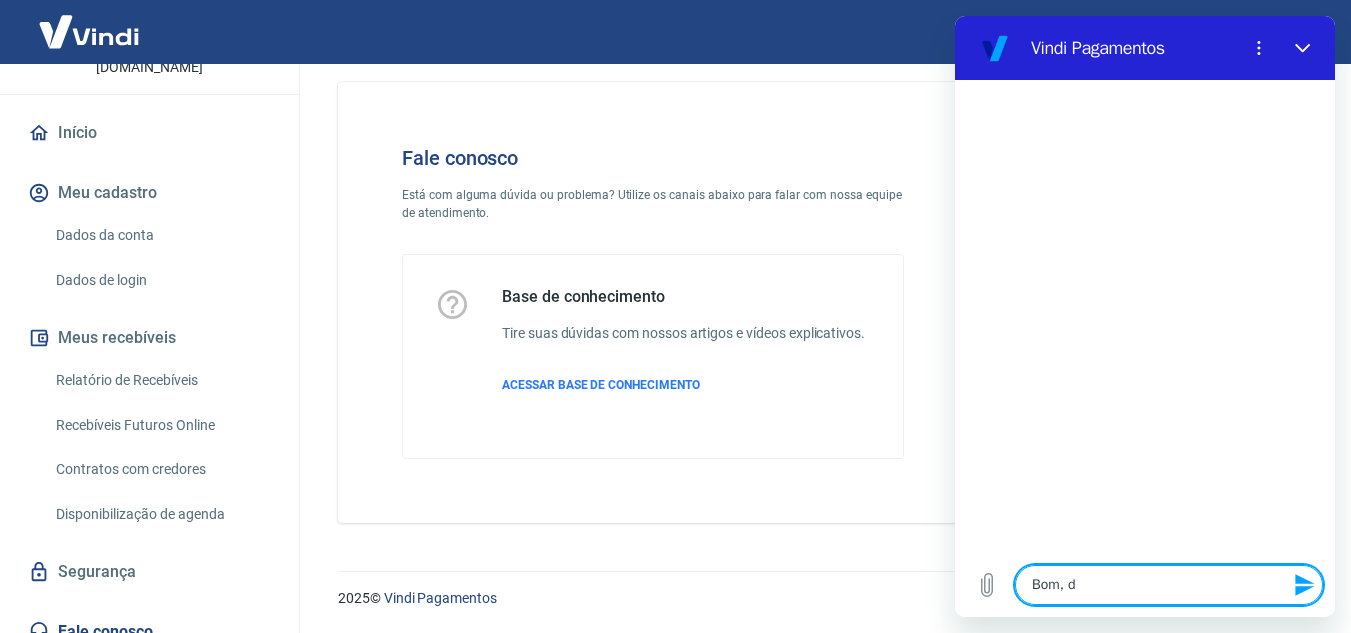 type on "Bom, di" 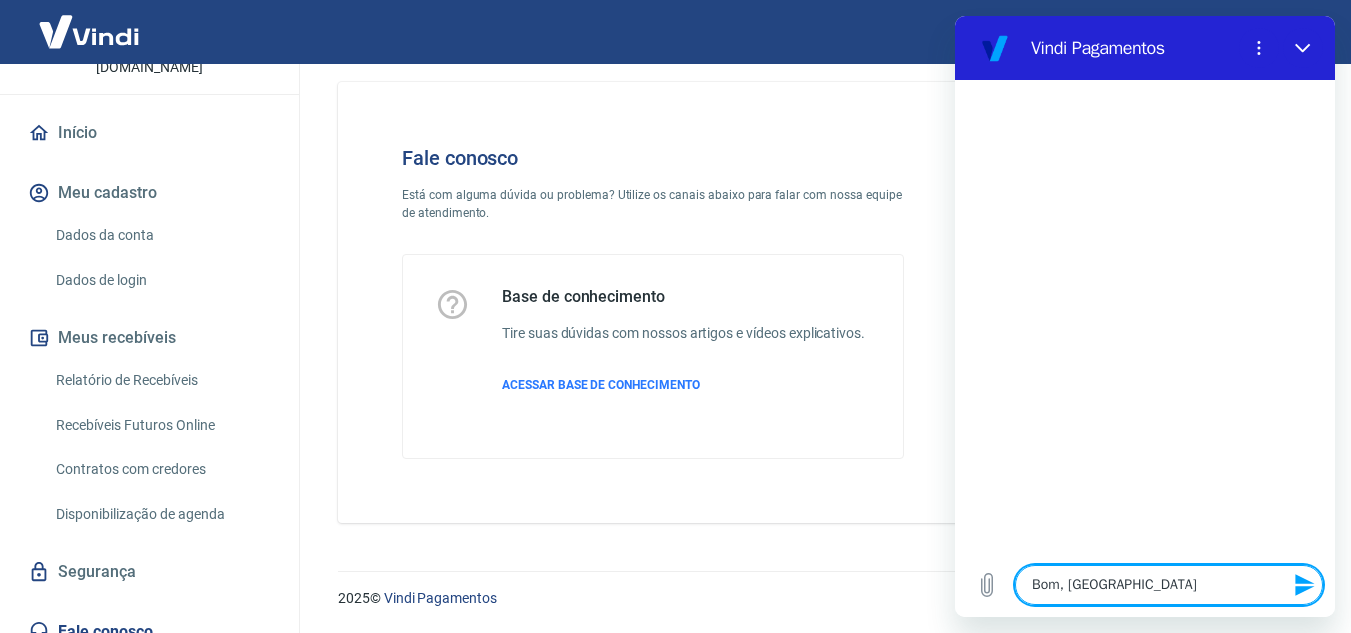 type on "Bom, dia" 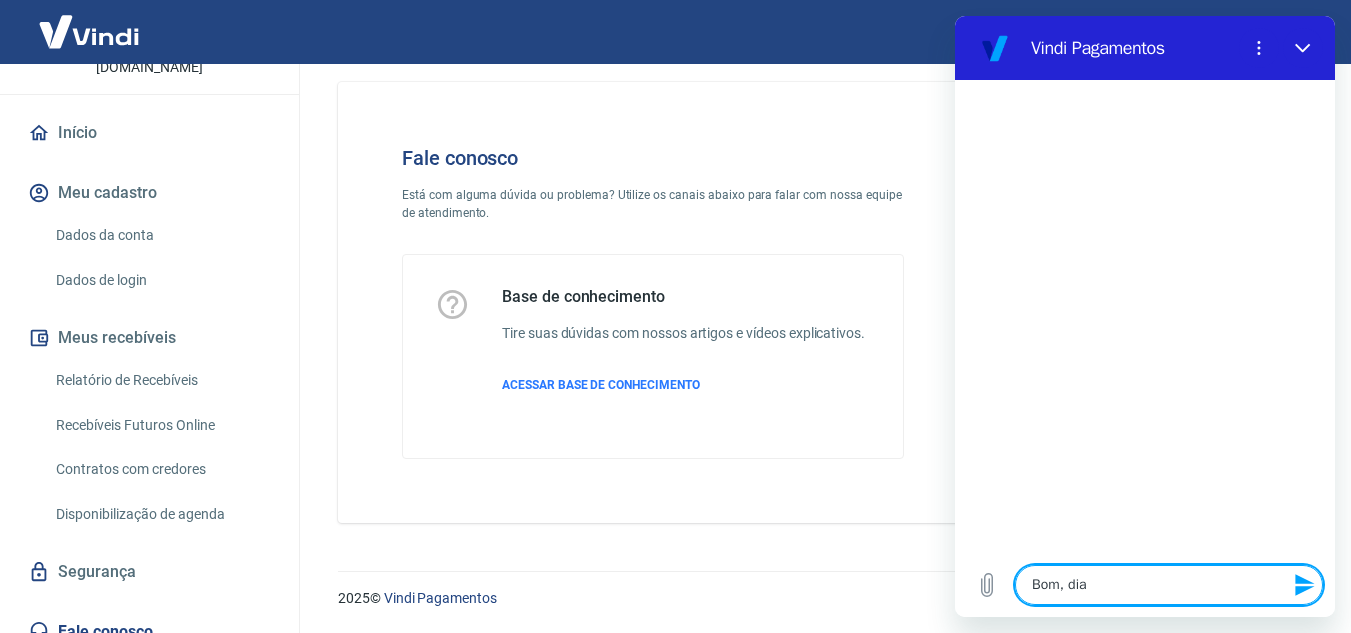 type on "Bom, di" 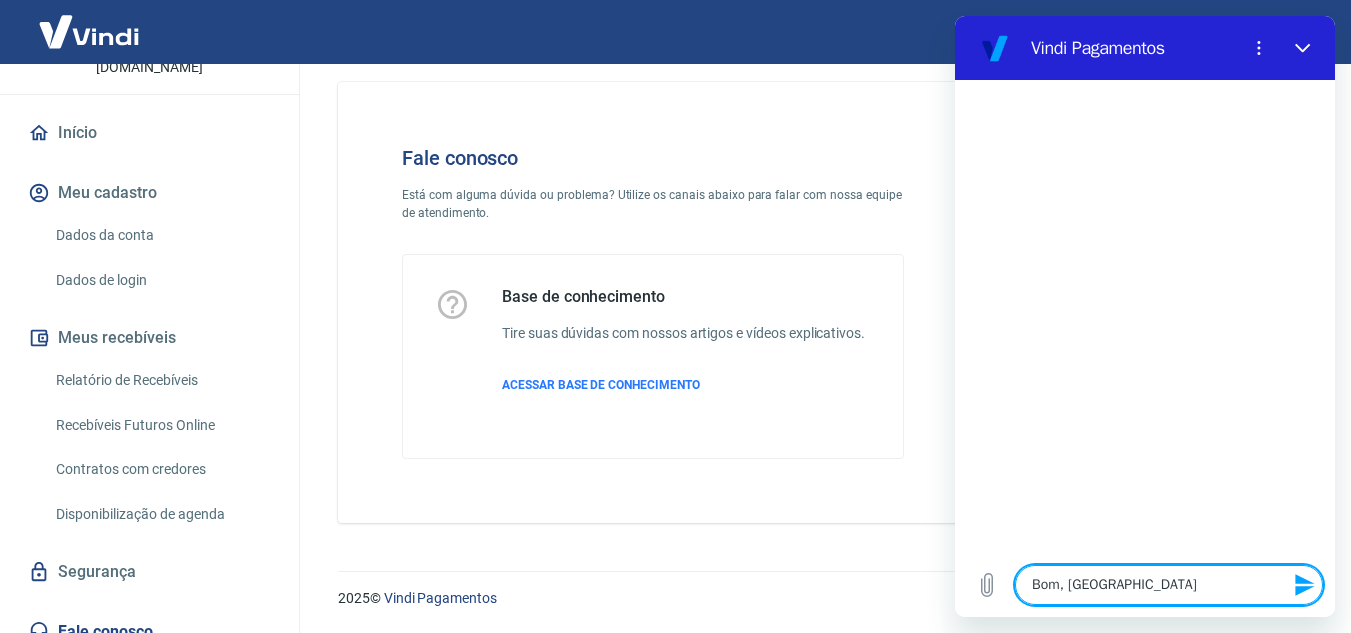 type on "Bom, d" 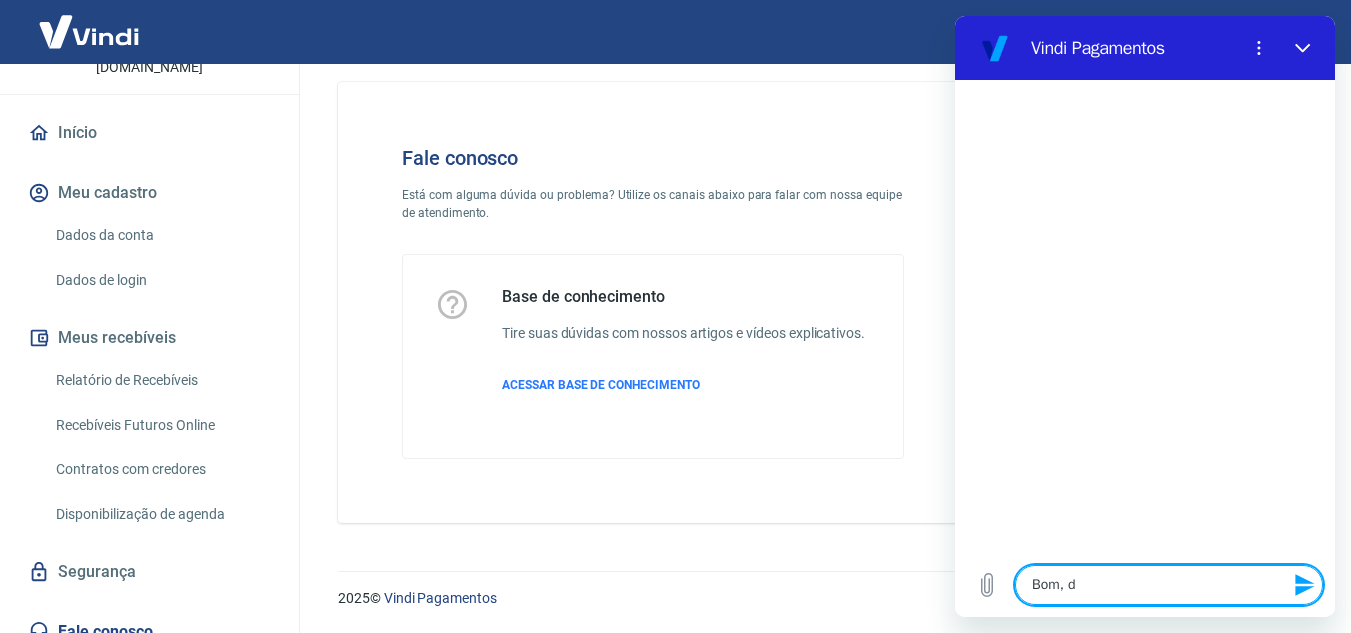 type on "Bom," 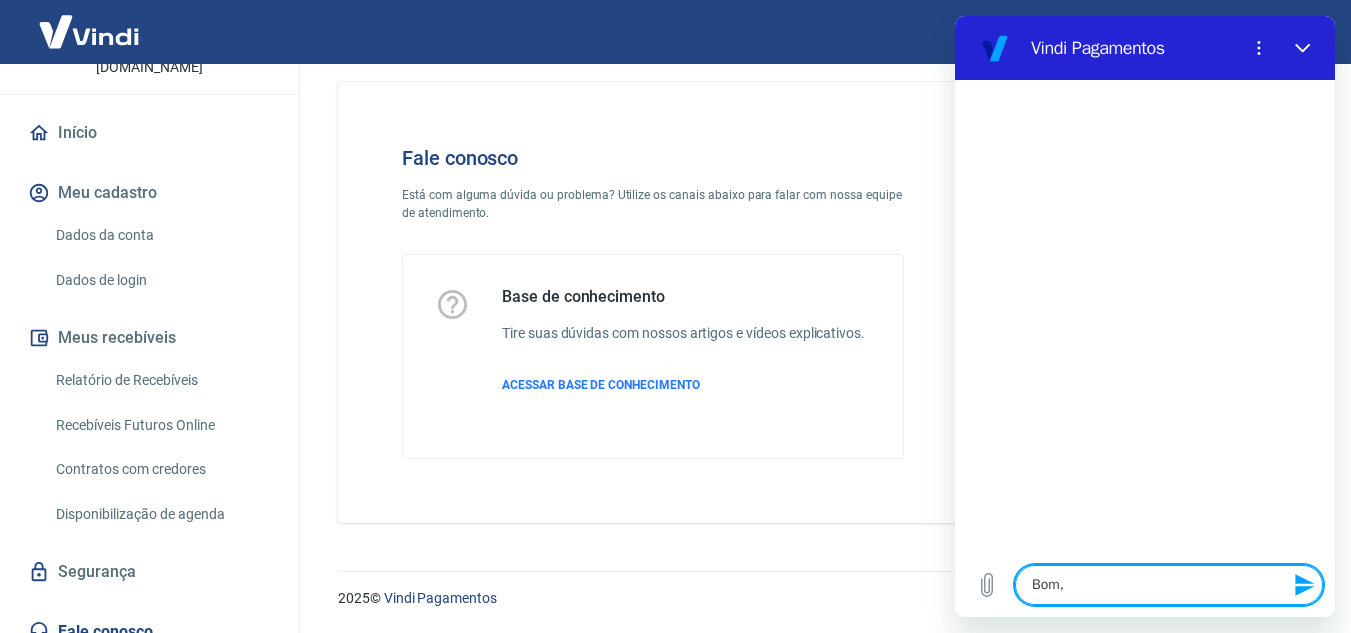 type on "Bom," 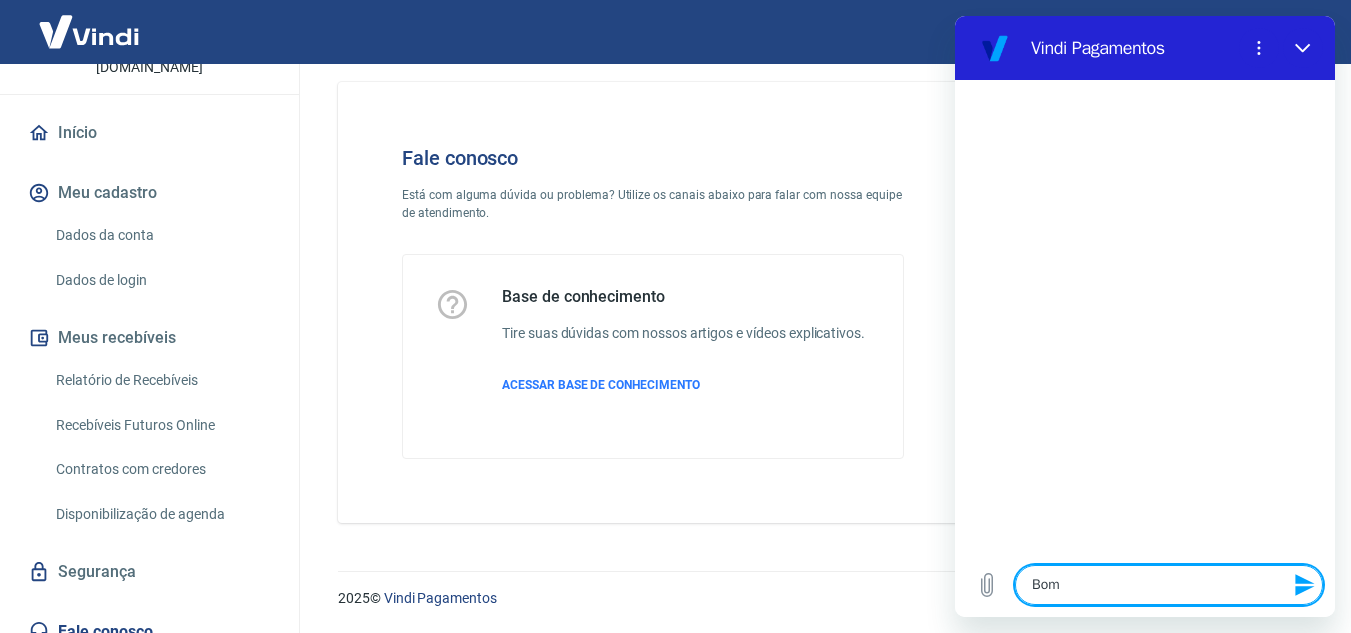 type on "Bom" 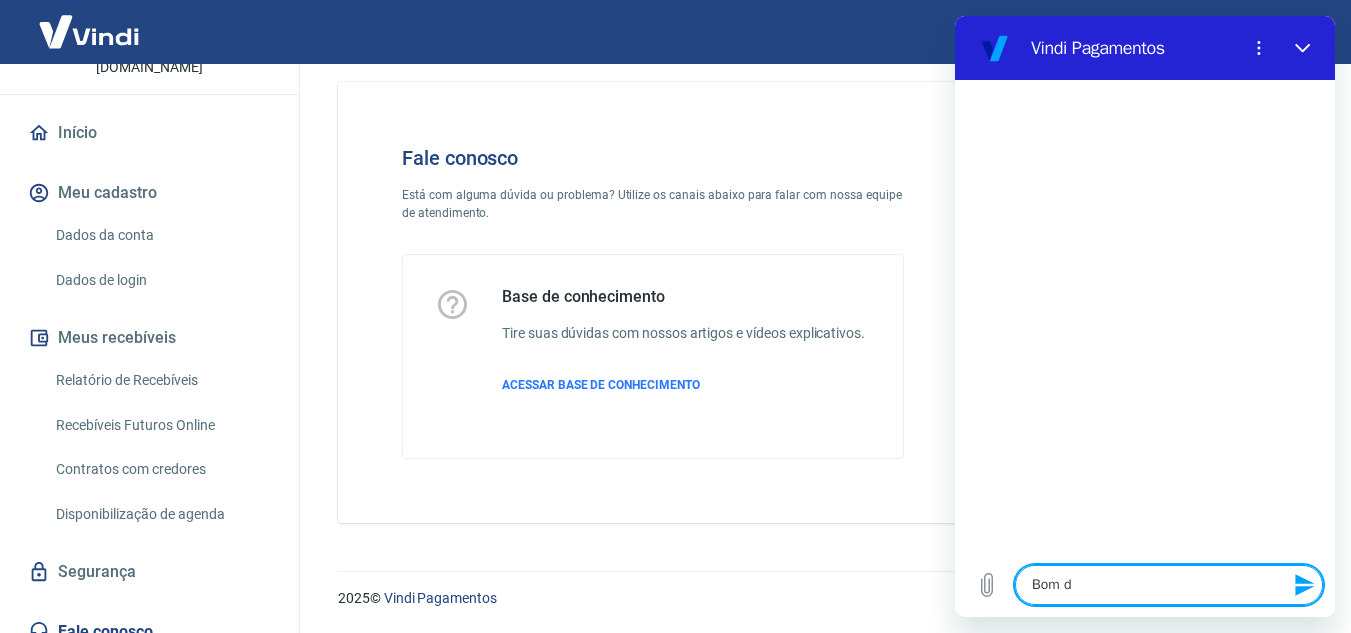 type on "Bom di" 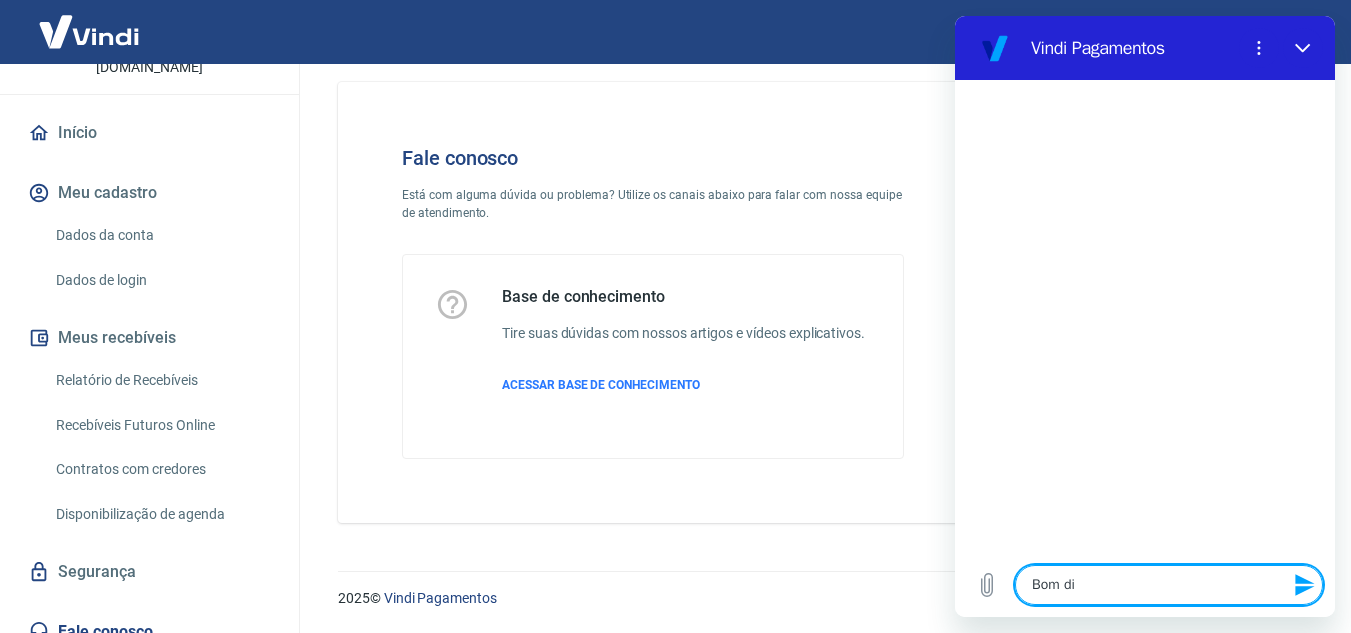 type on "Bom dia" 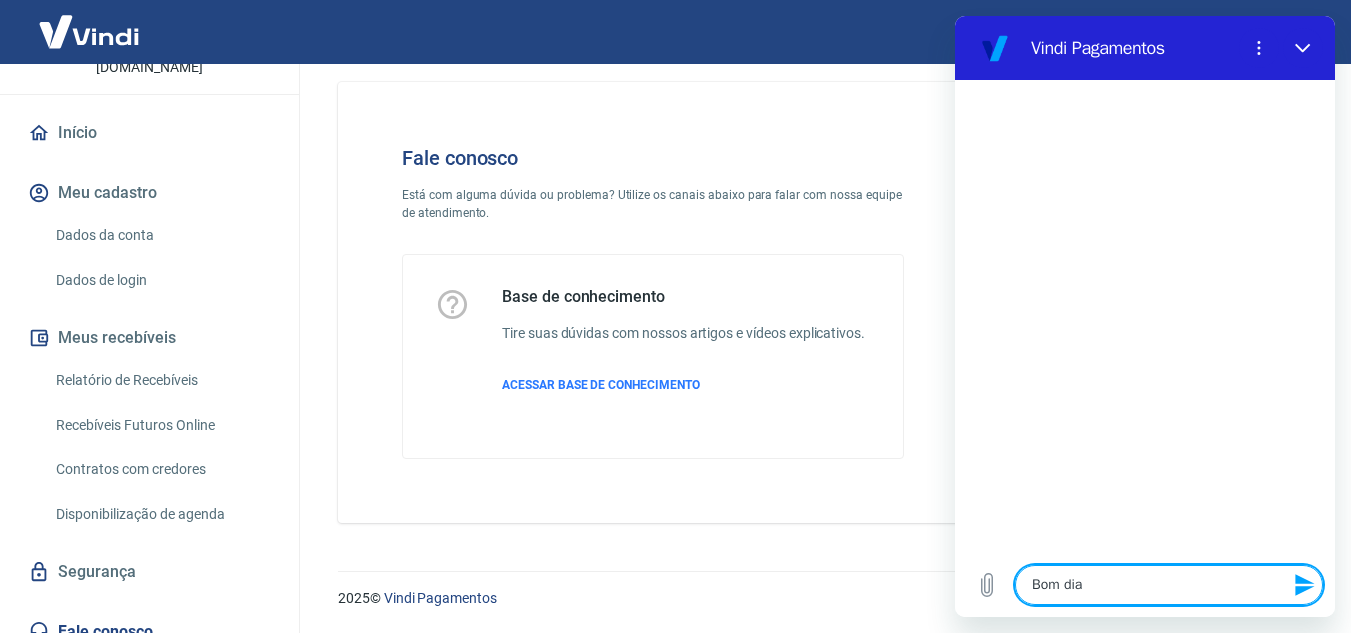 type on "Bom dia!" 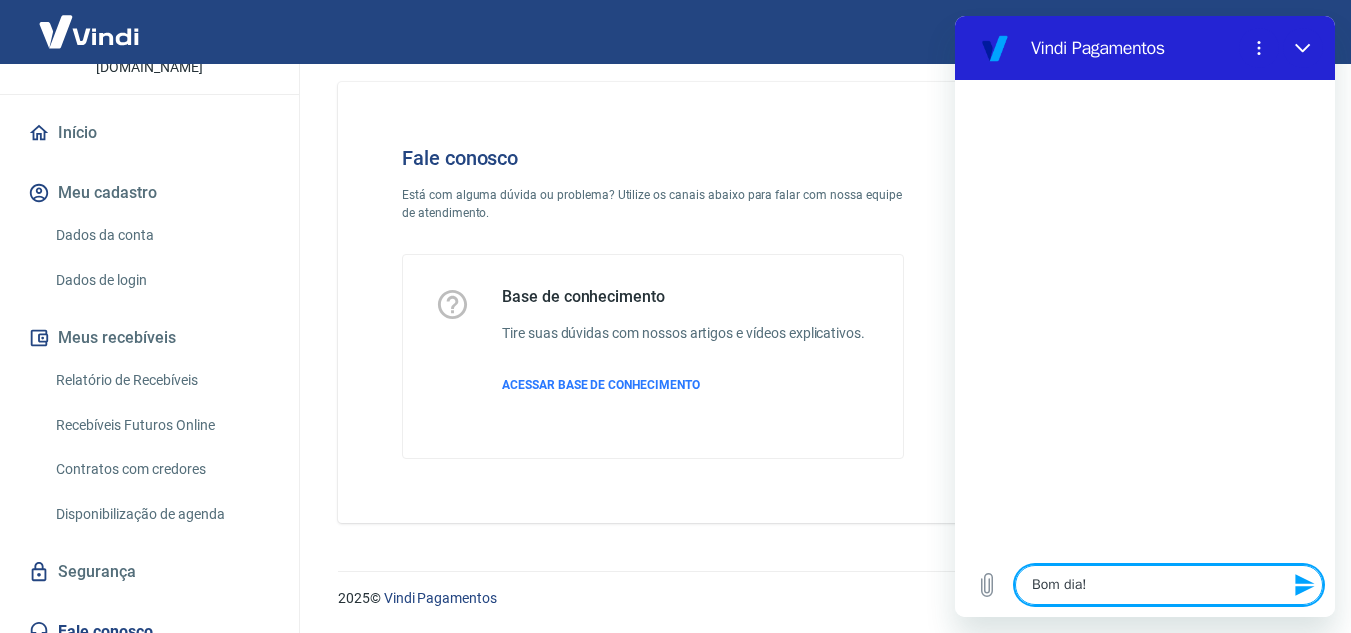 type 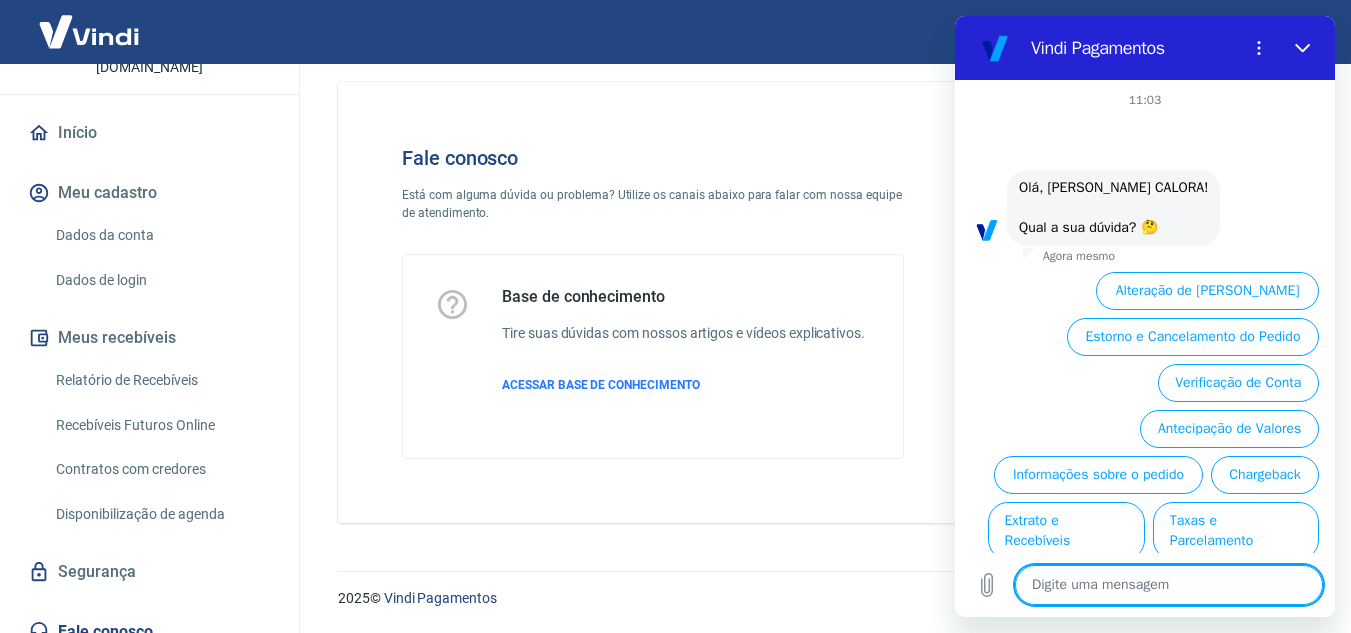scroll, scrollTop: 84, scrollLeft: 0, axis: vertical 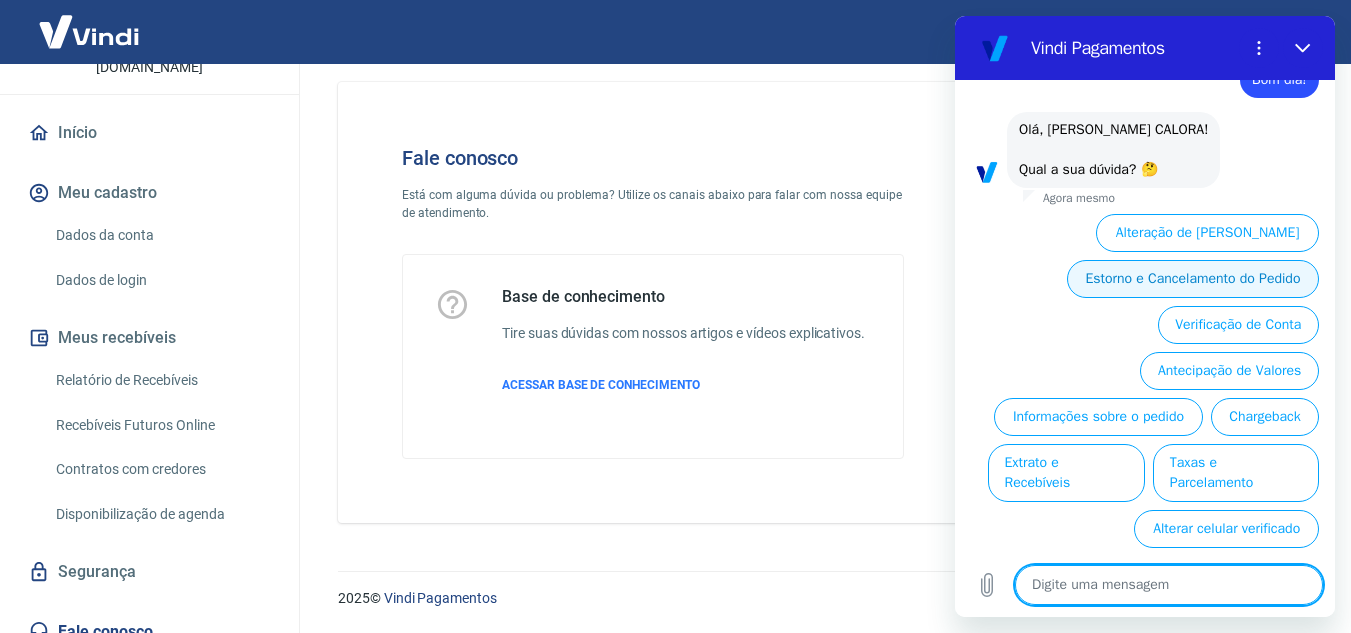 click on "Estorno e Cancelamento do Pedido" at bounding box center [1193, 279] 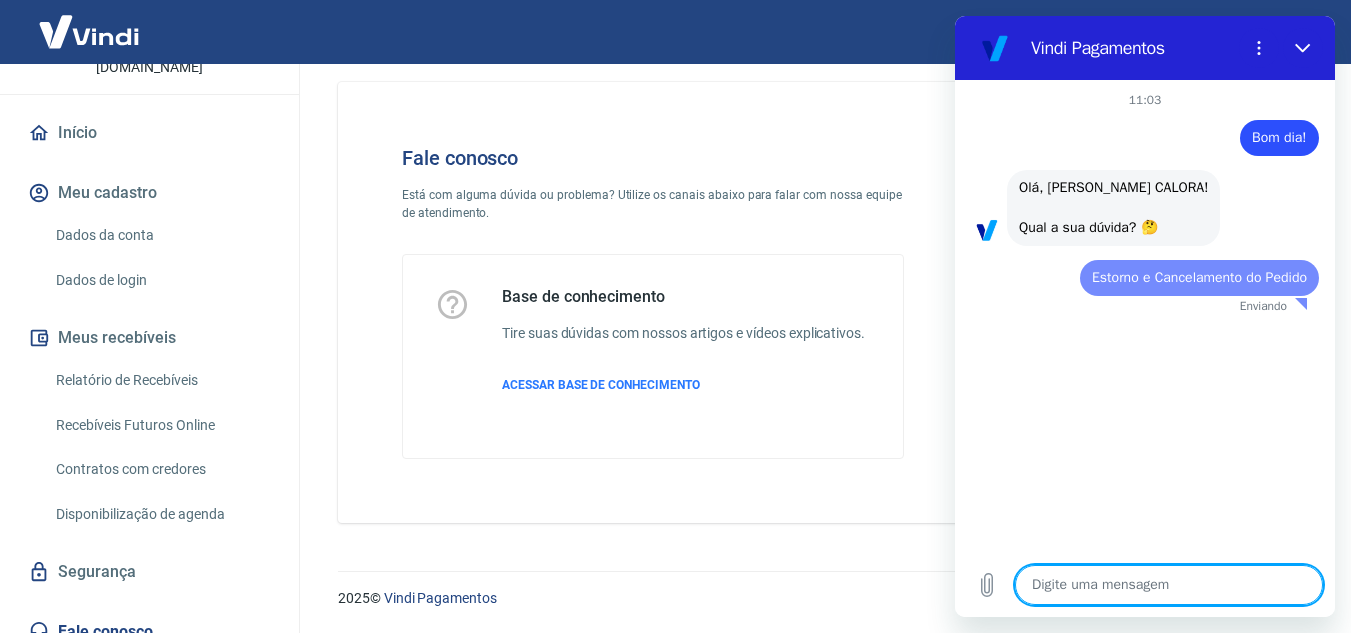 scroll, scrollTop: 0, scrollLeft: 0, axis: both 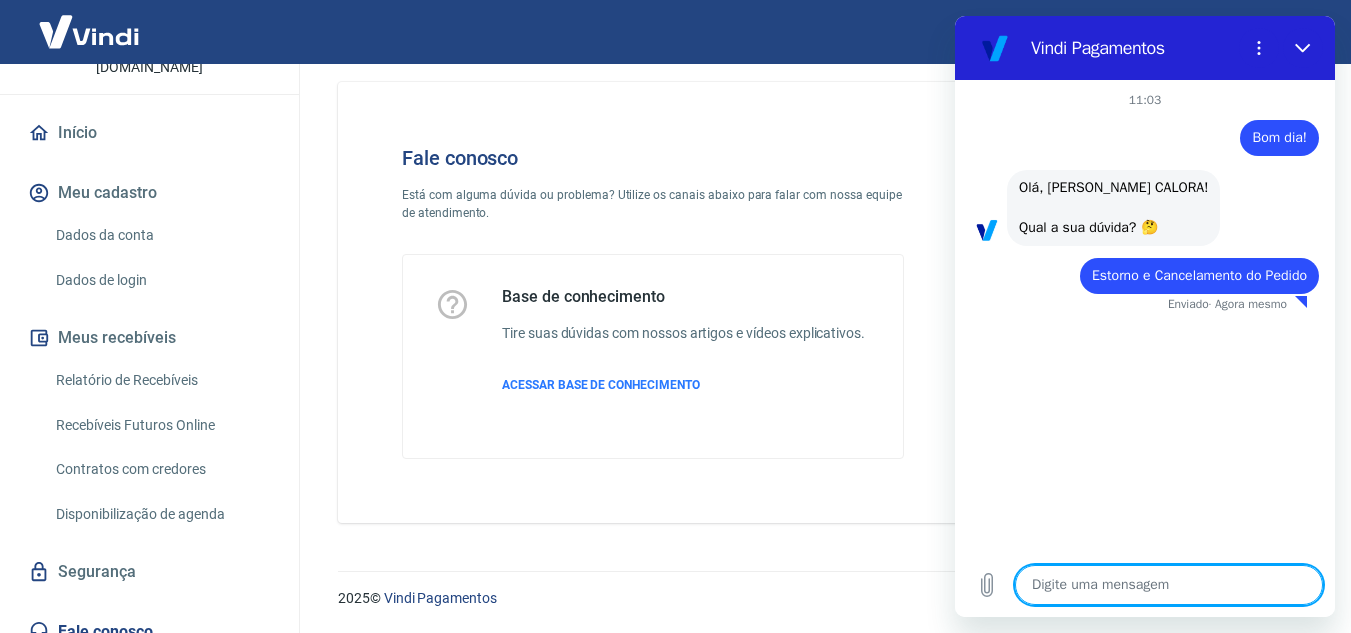 type on "x" 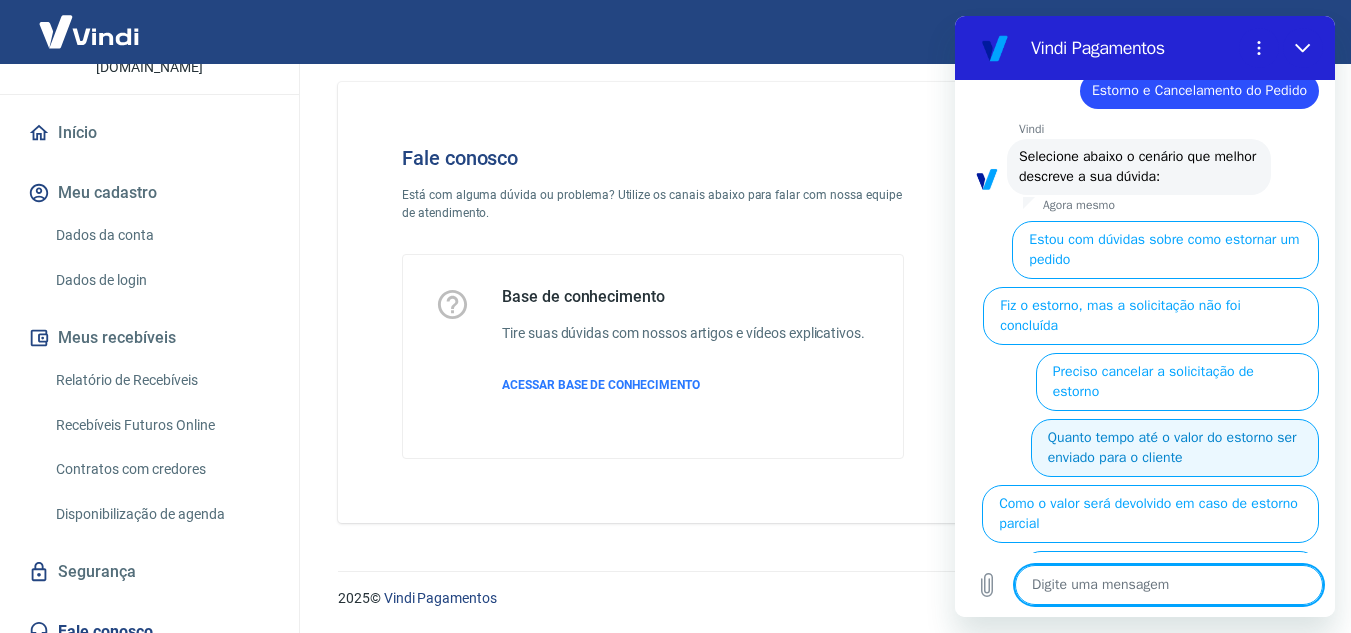 scroll, scrollTop: 186, scrollLeft: 0, axis: vertical 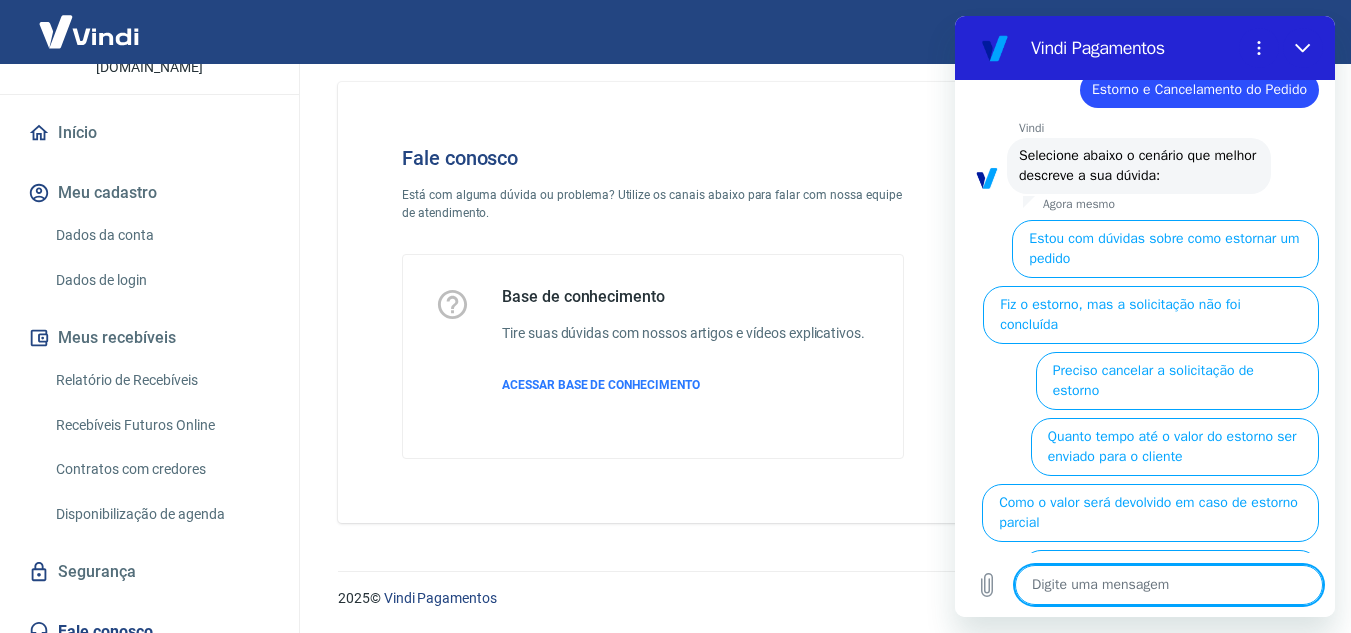 type on "P" 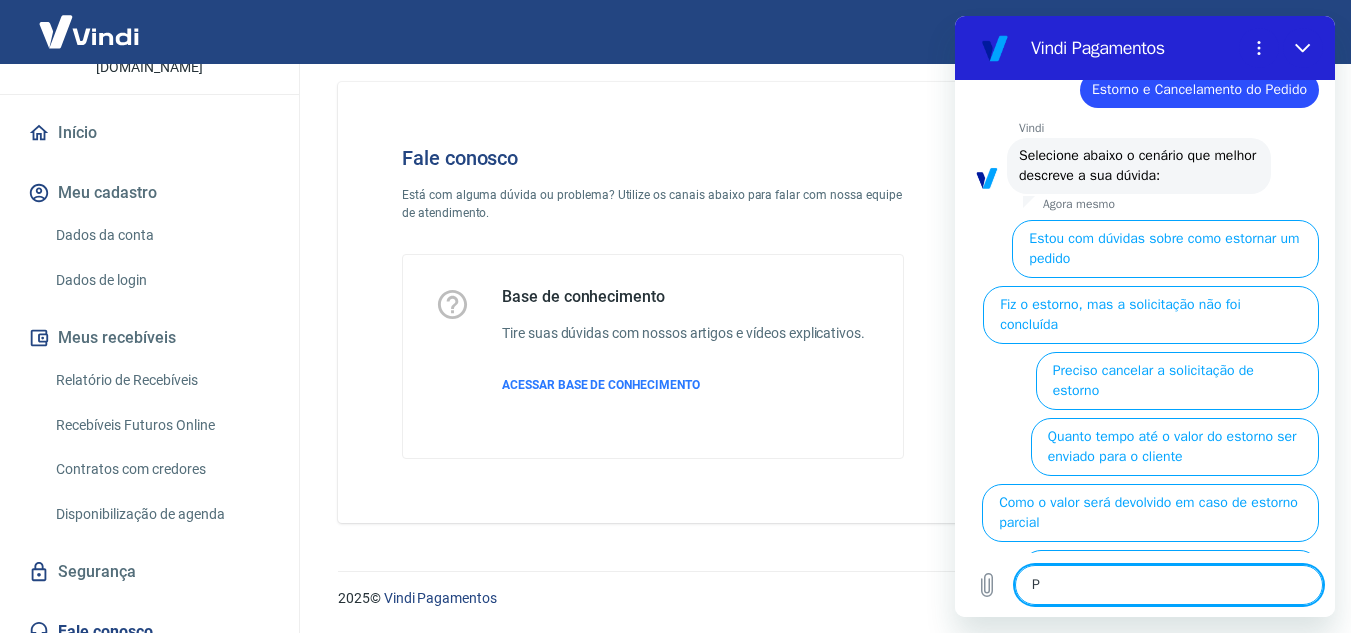 type on "x" 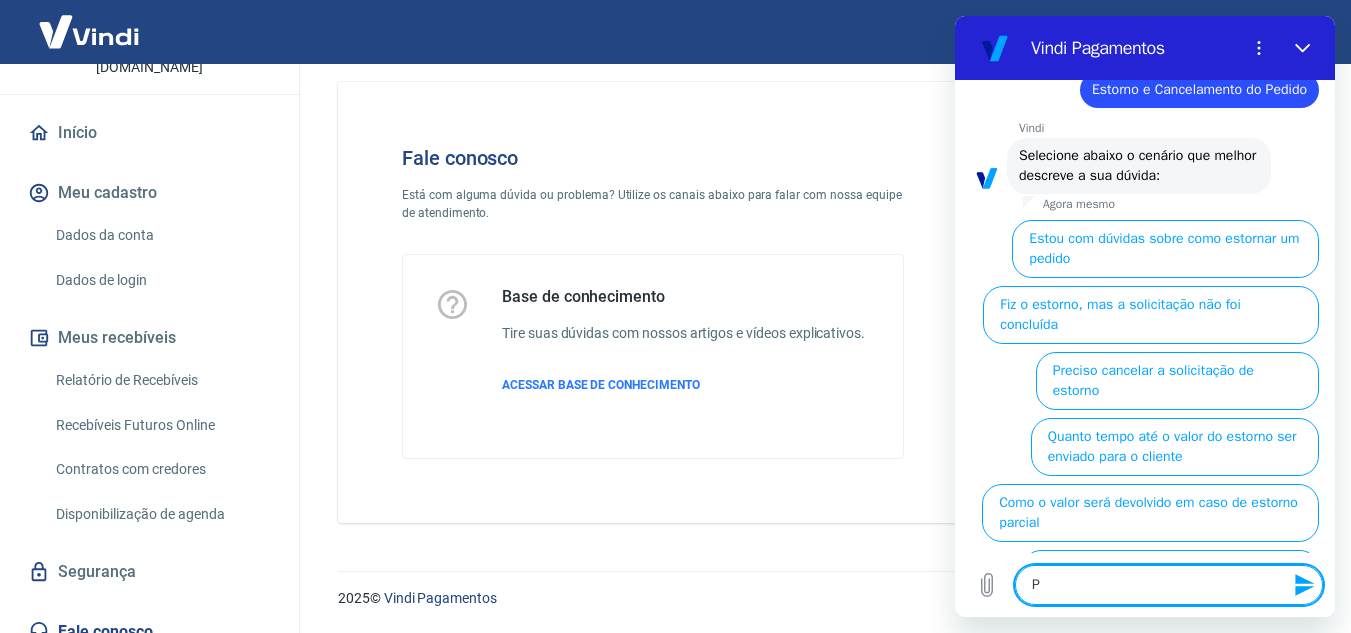 type on "Pe" 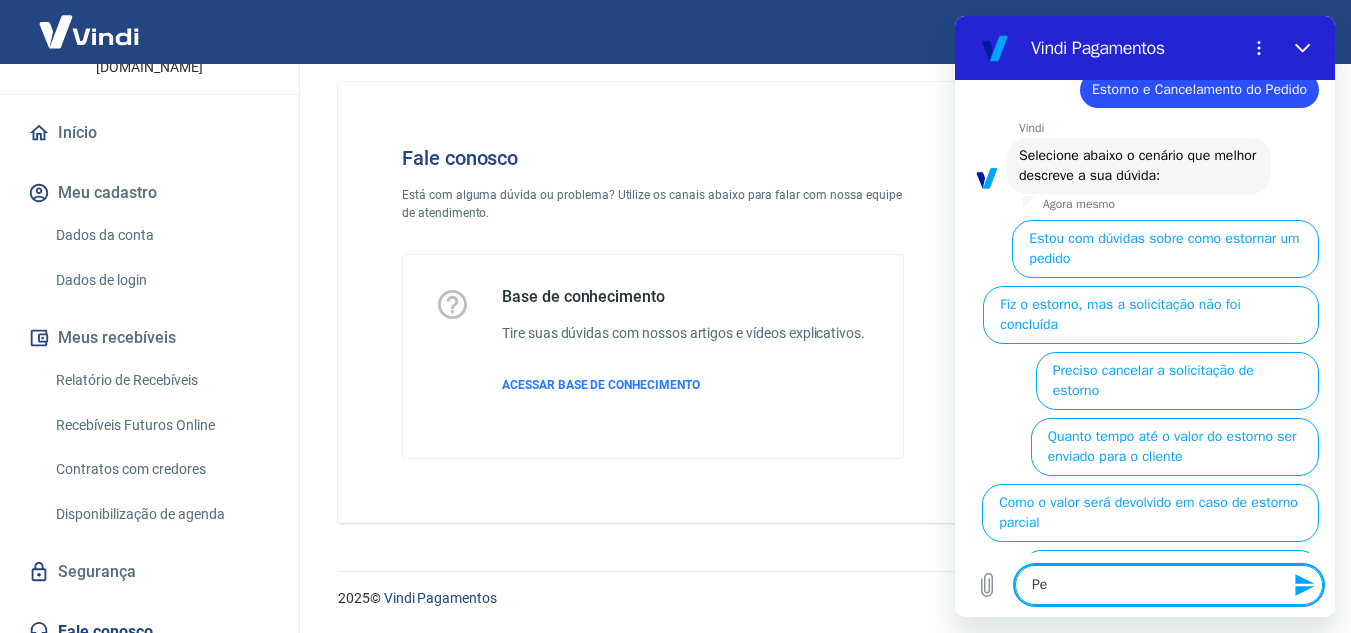 type on "Ped" 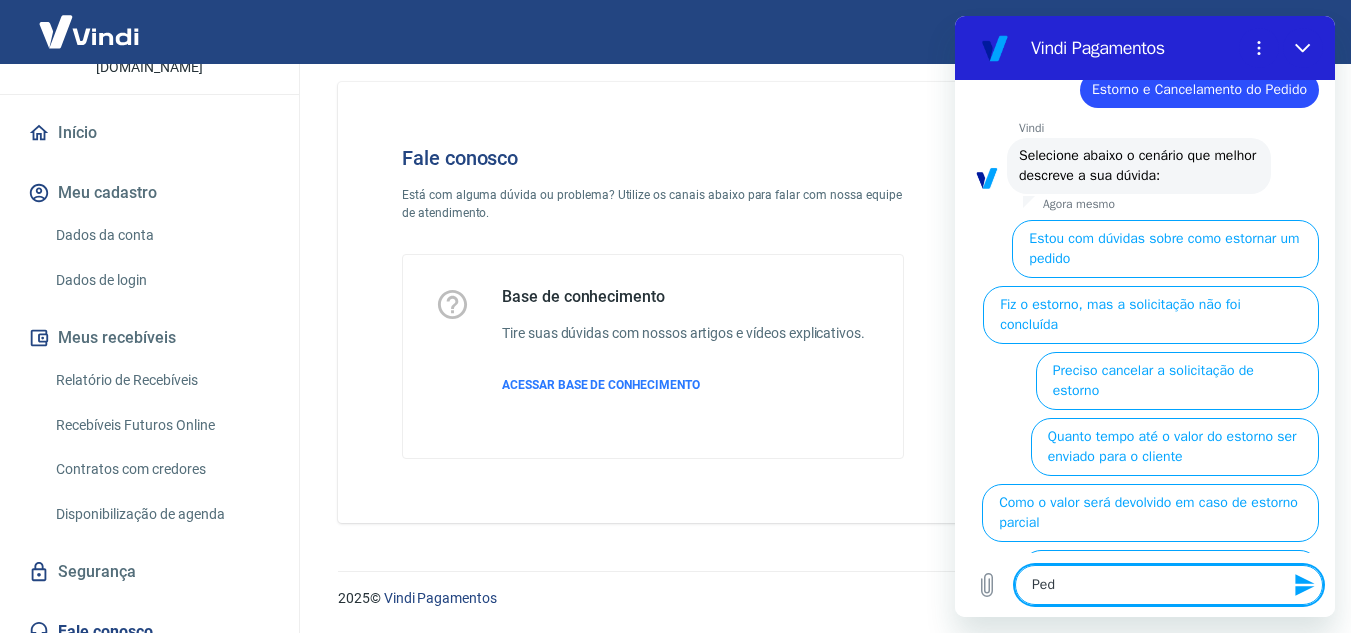 type on "Pedi" 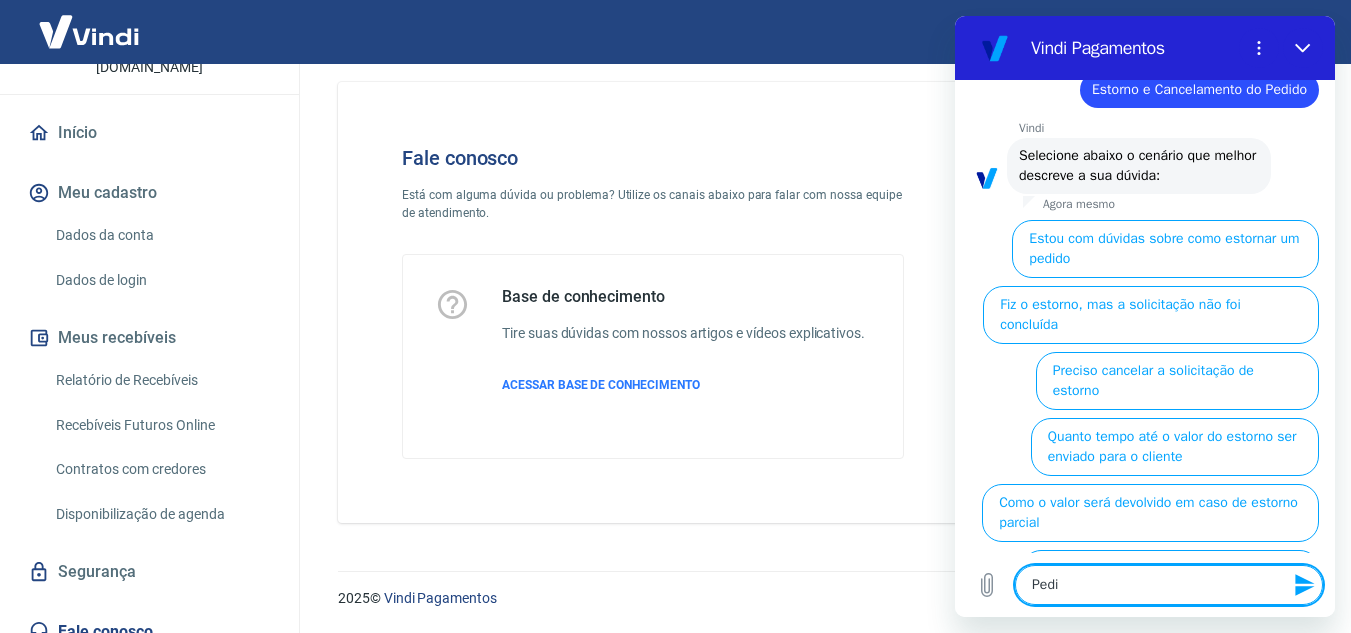 type on "Pedid" 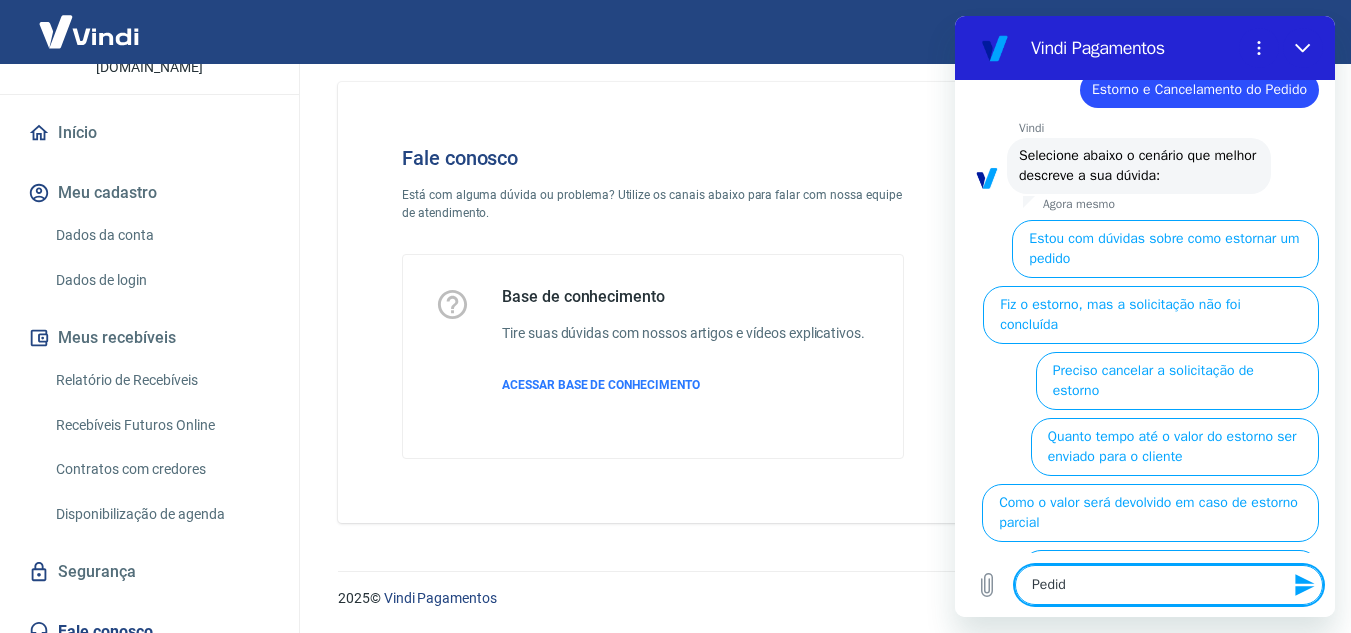 type on "Pedido" 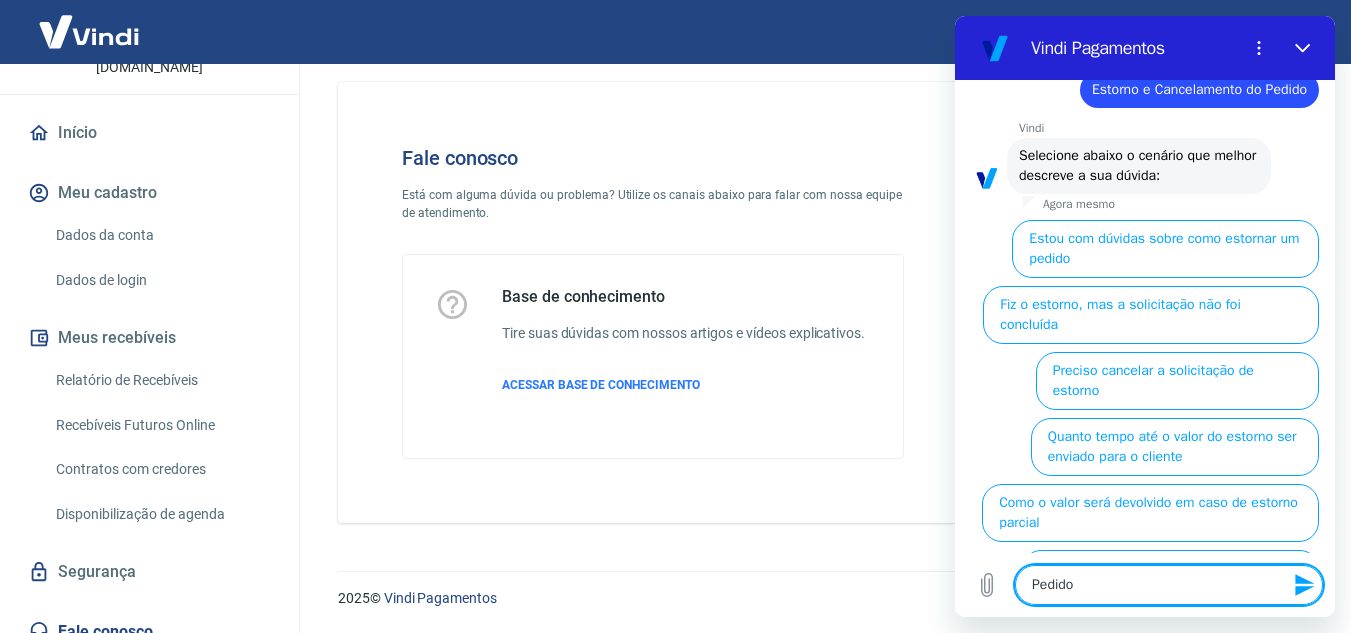 type on "Pedido" 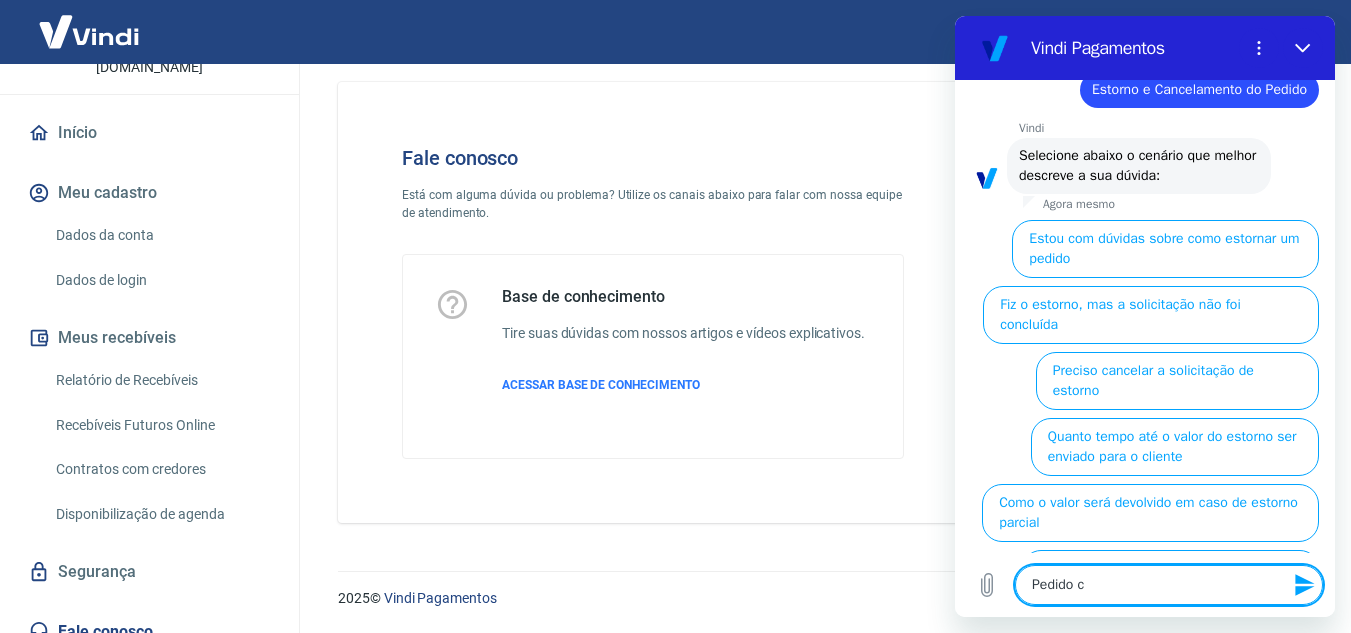 type on "Pedido ca" 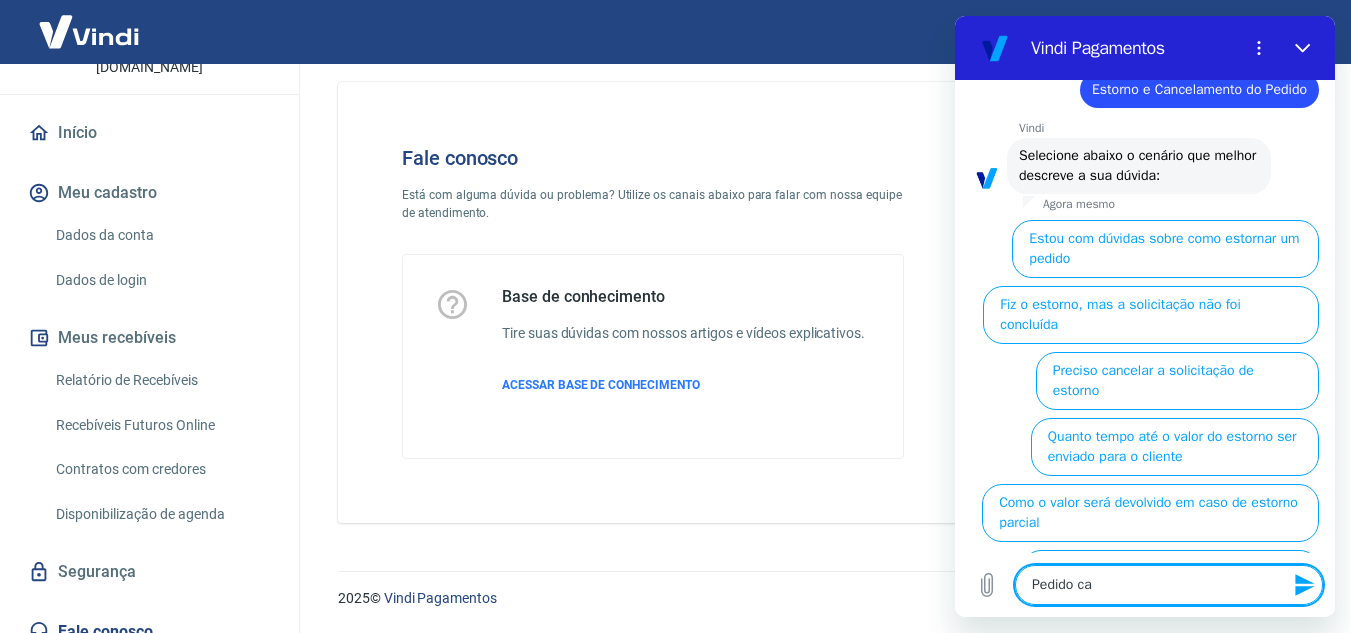 type on "Pedido can" 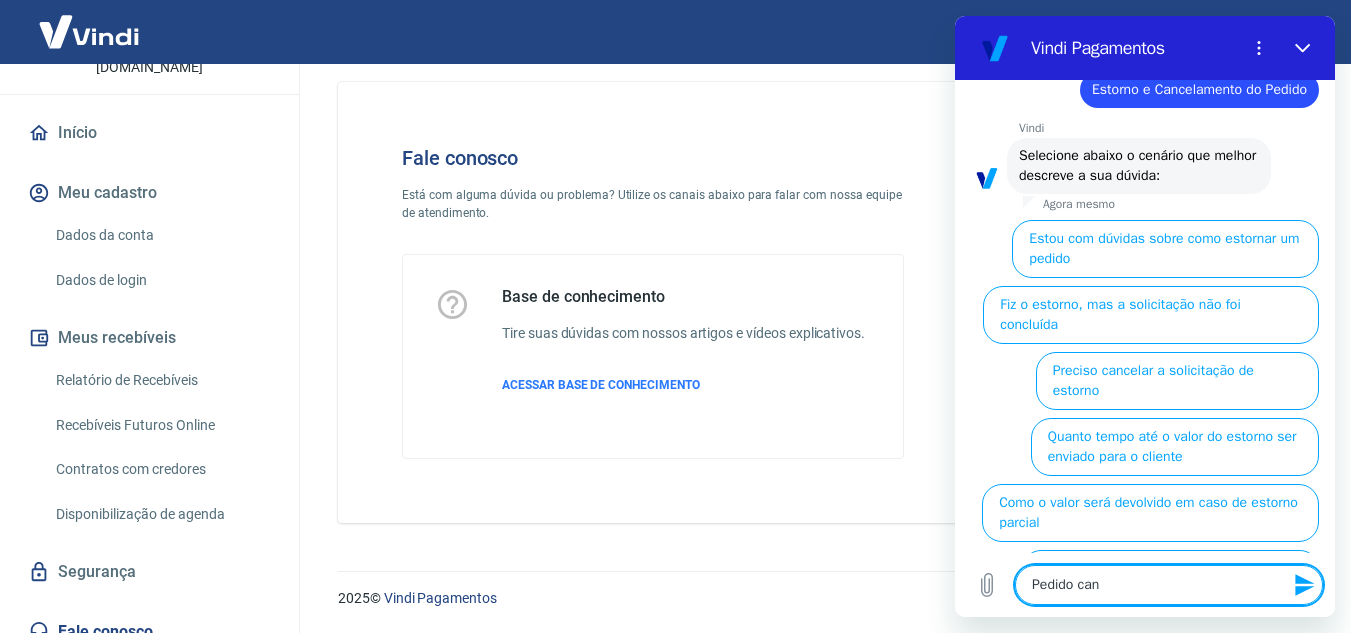 type on "Pedido canc" 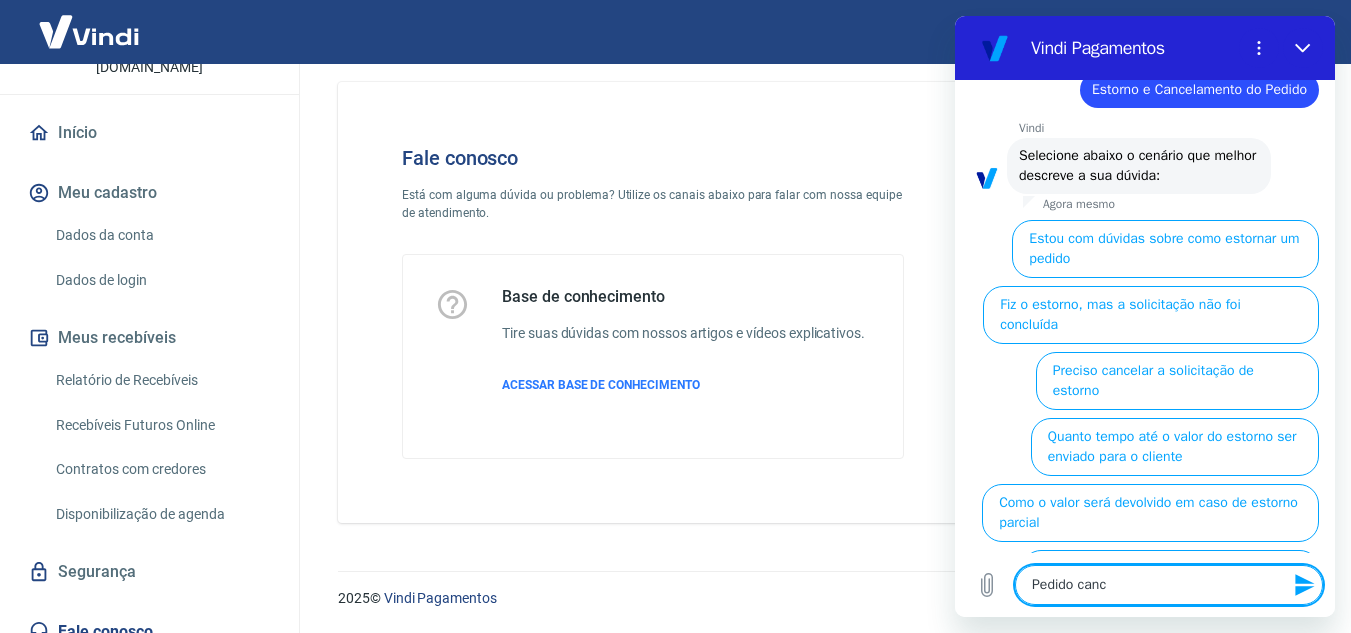 type on "Pedido cancl" 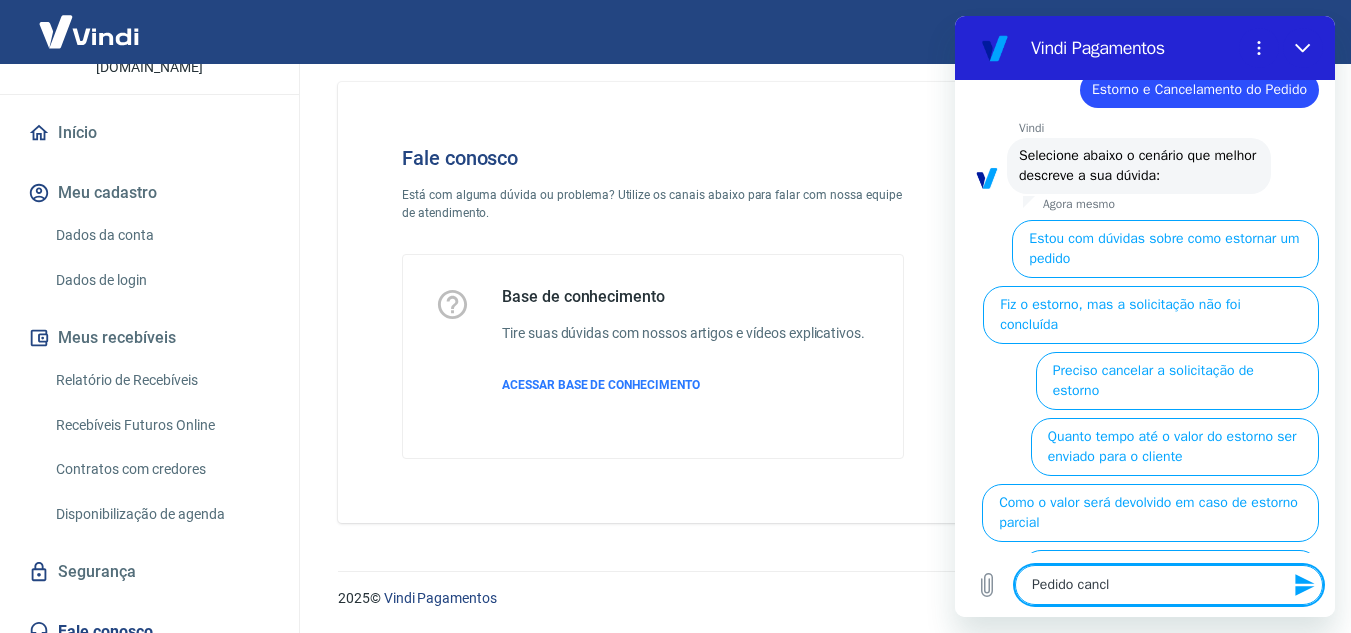 type on "Pedido cancle" 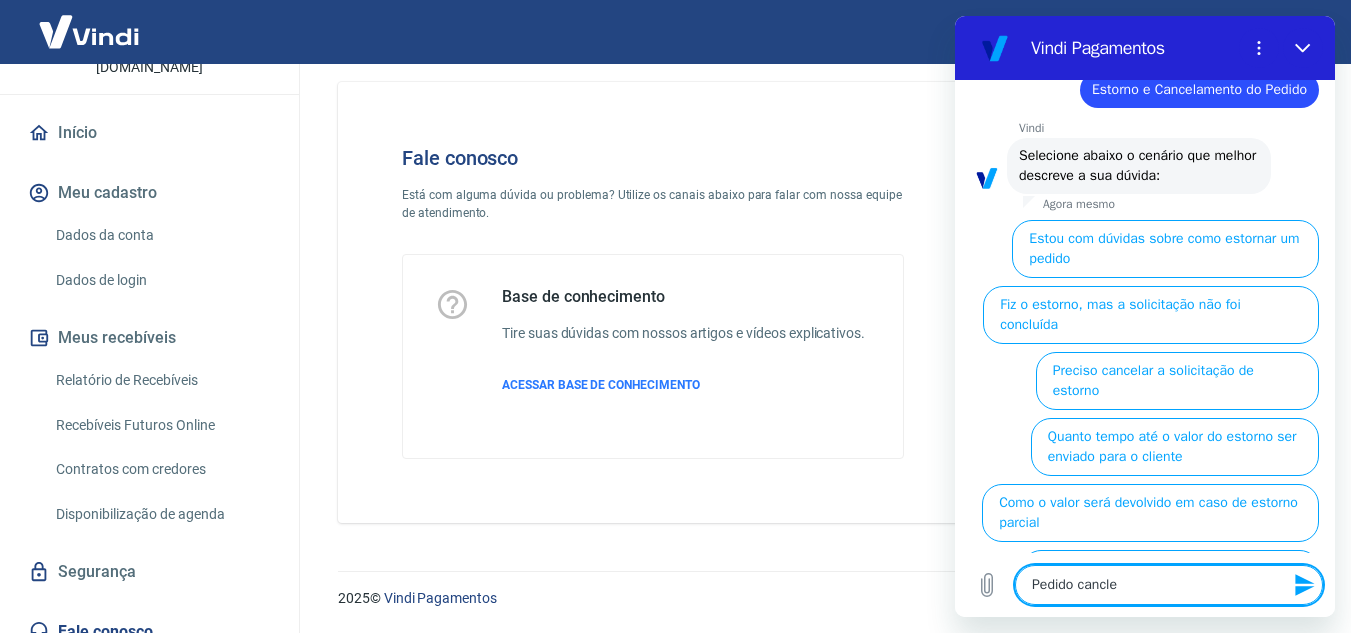 type on "Pedido canclea" 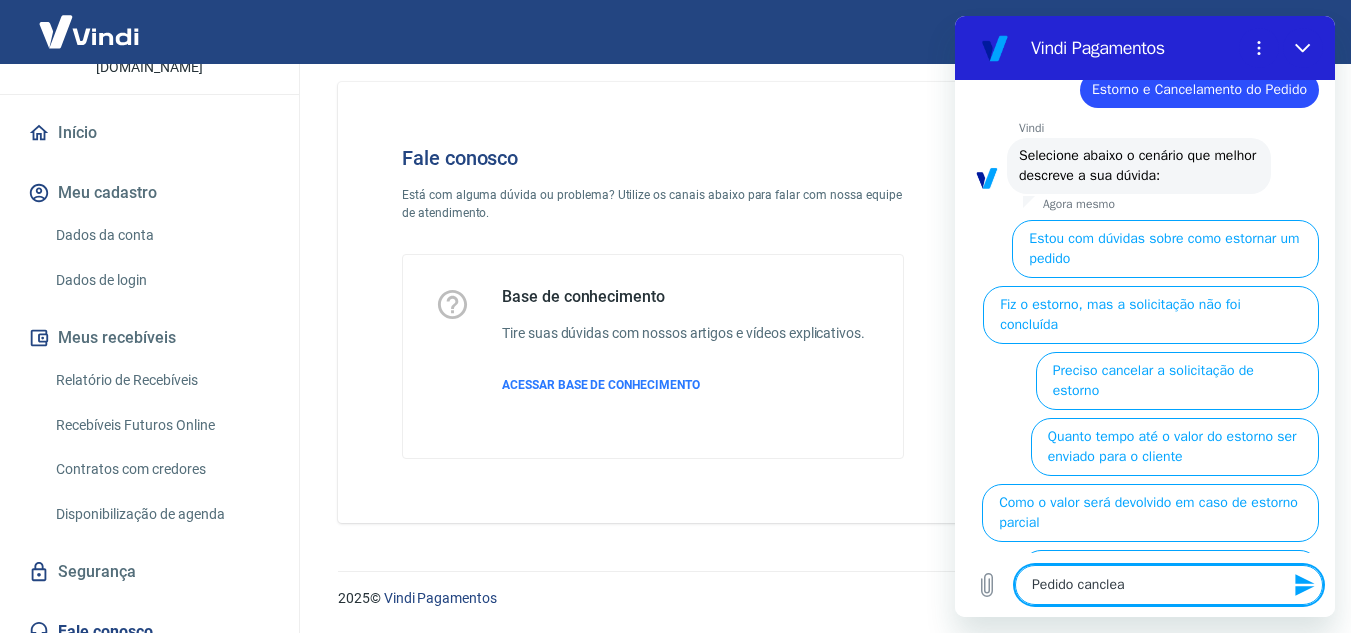 type on "Pedido cancle" 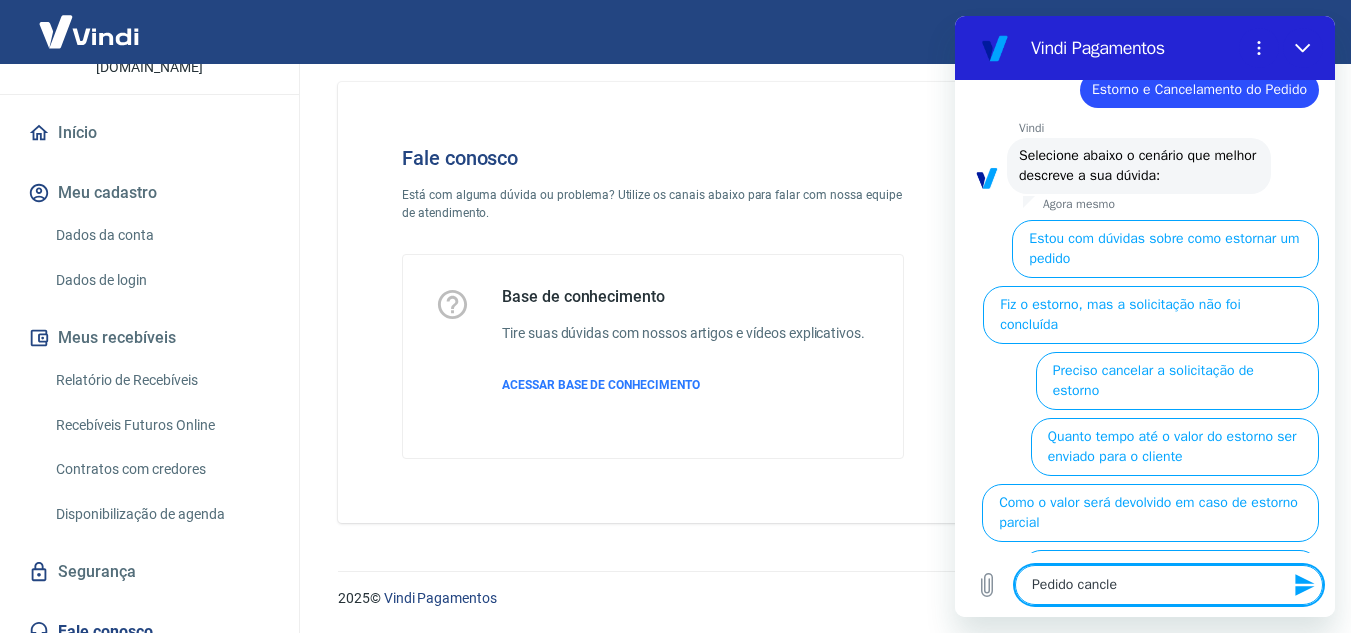 type on "Pedido cancl" 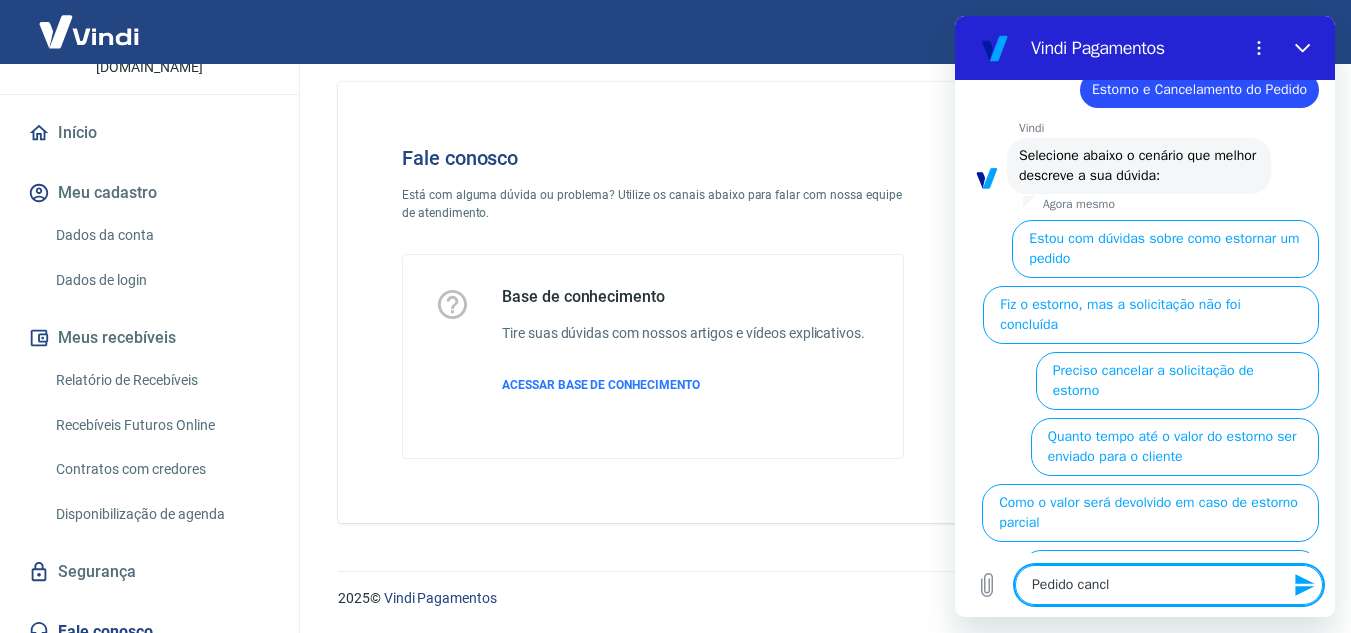 type on "Pedido canc" 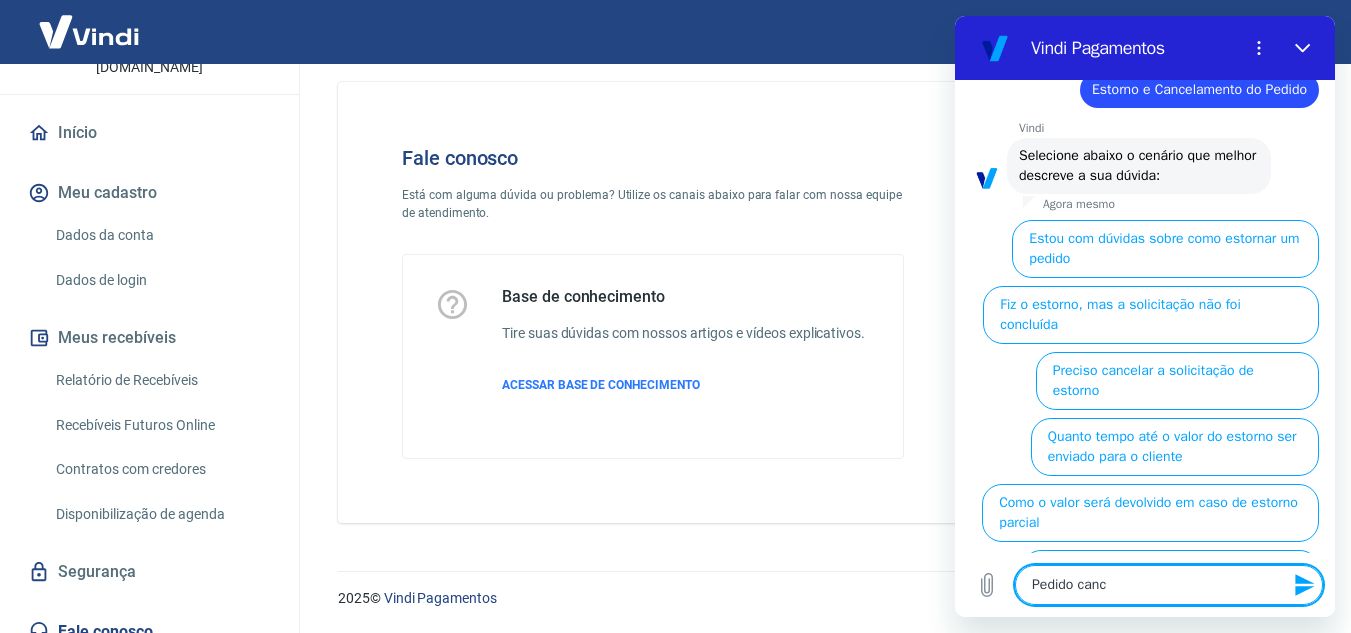 type on "Pedido cance" 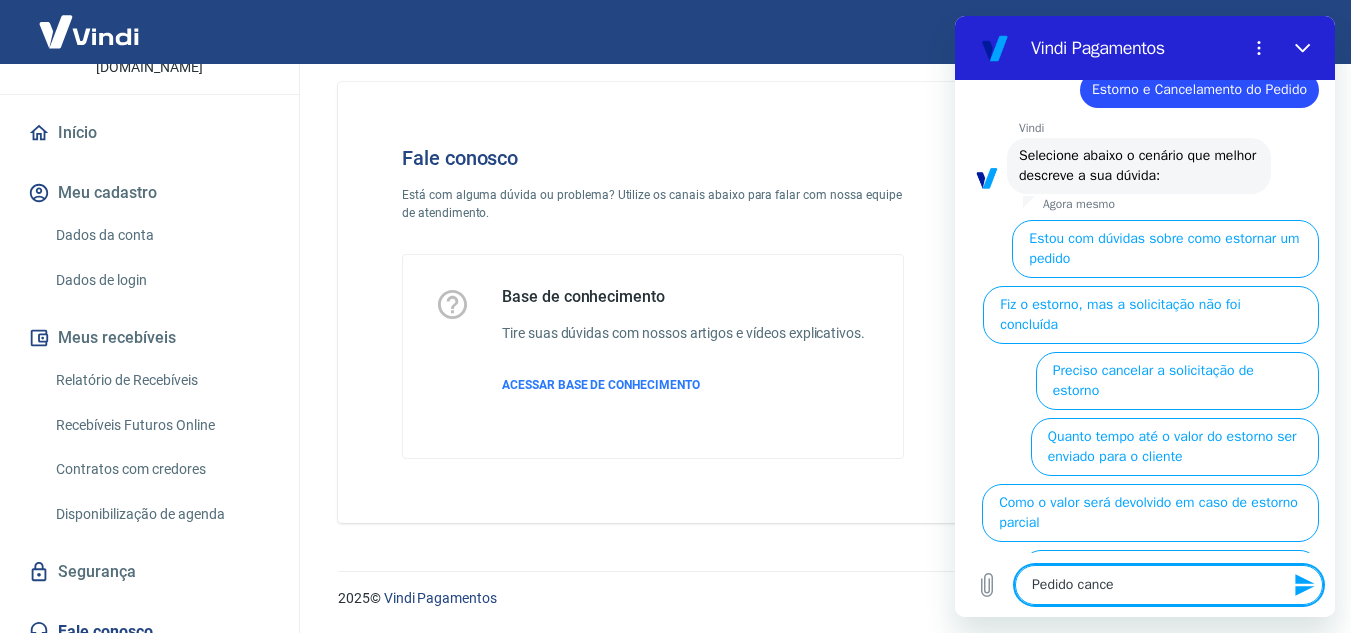 type on "Pedido cancel" 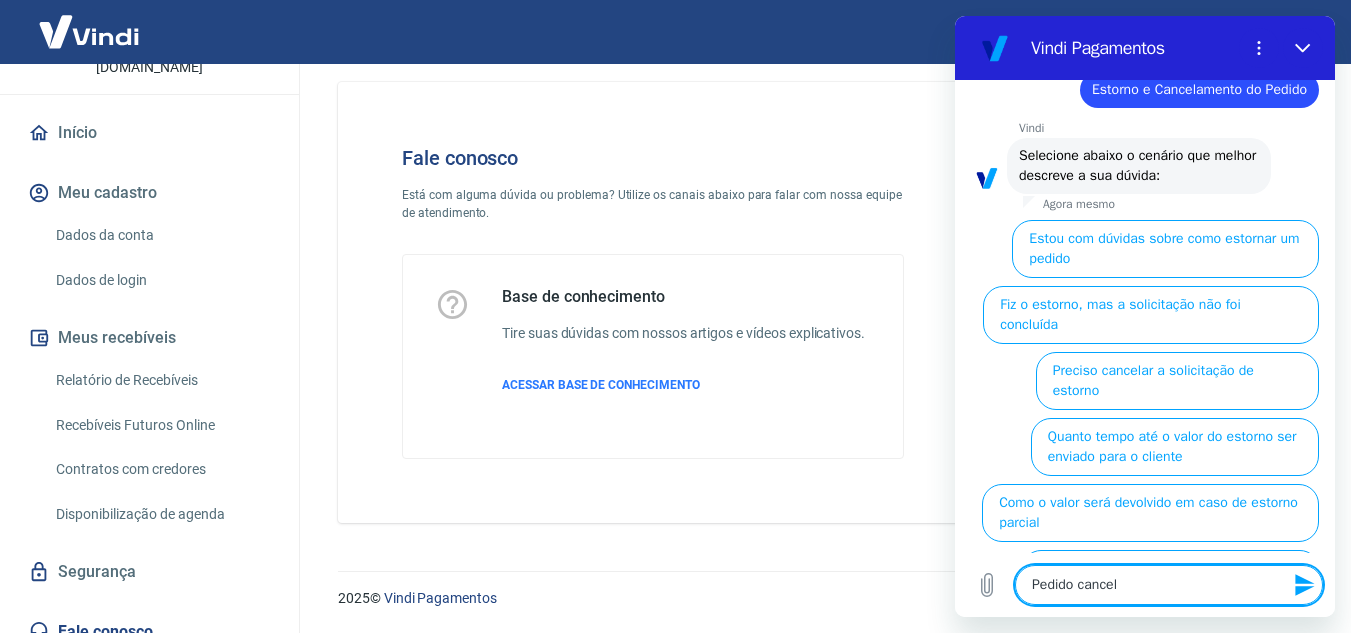type on "Pedido cancela" 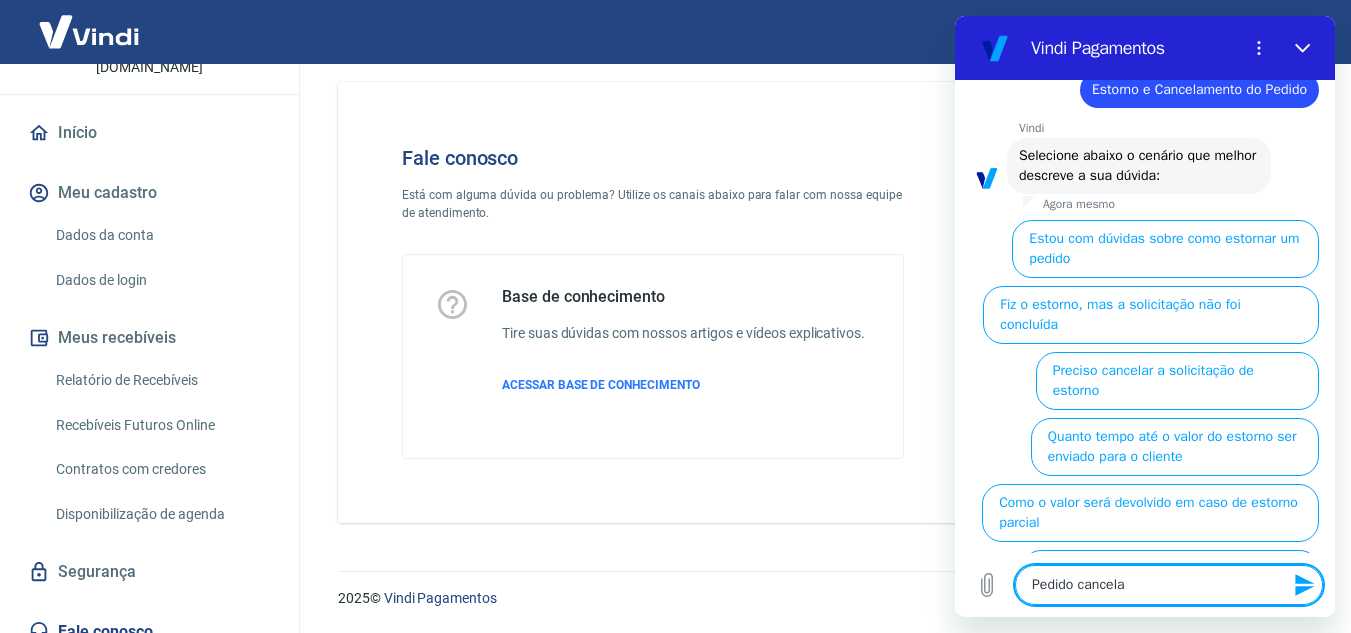 type on "Pedido cancelad" 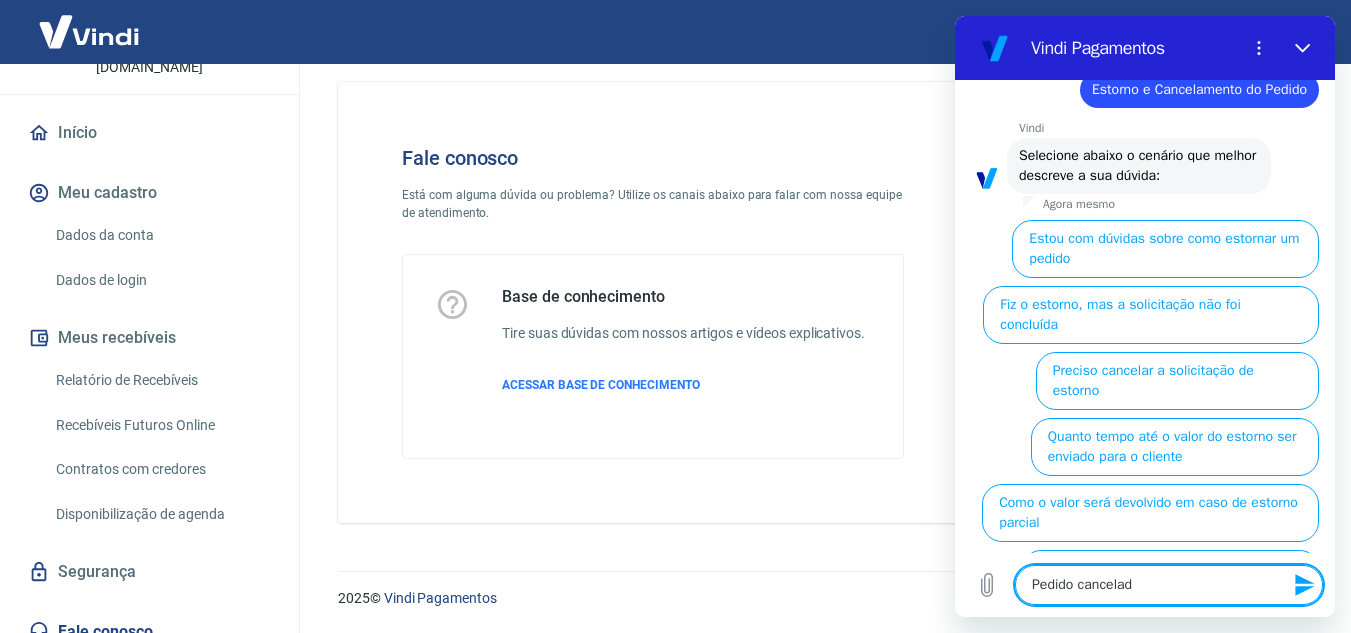 type on "Pedido cancelado" 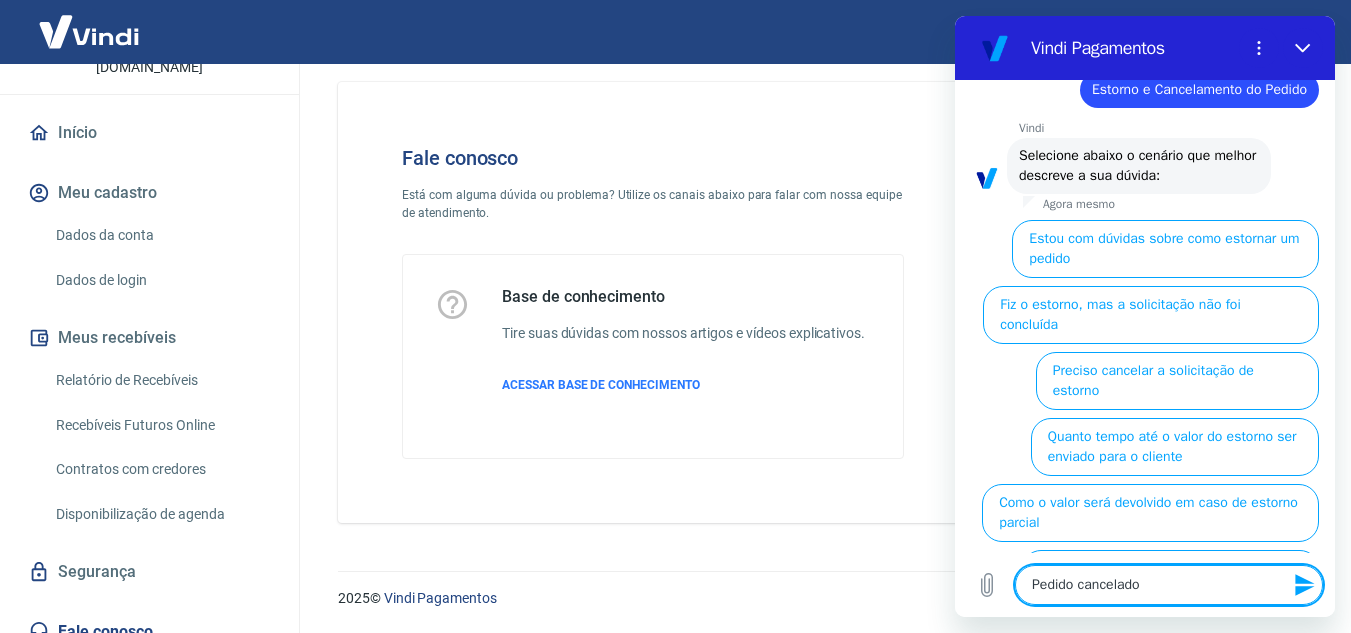 type on "Pedido cancelado" 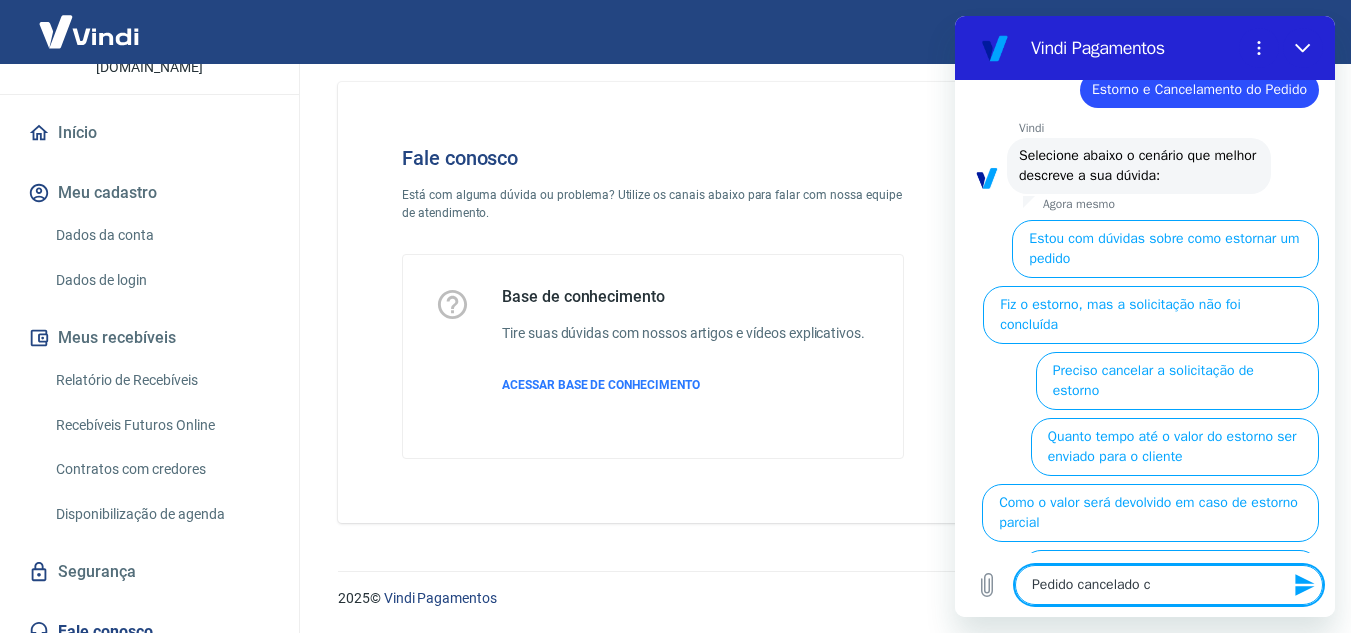 type on "Pedido cancelado co" 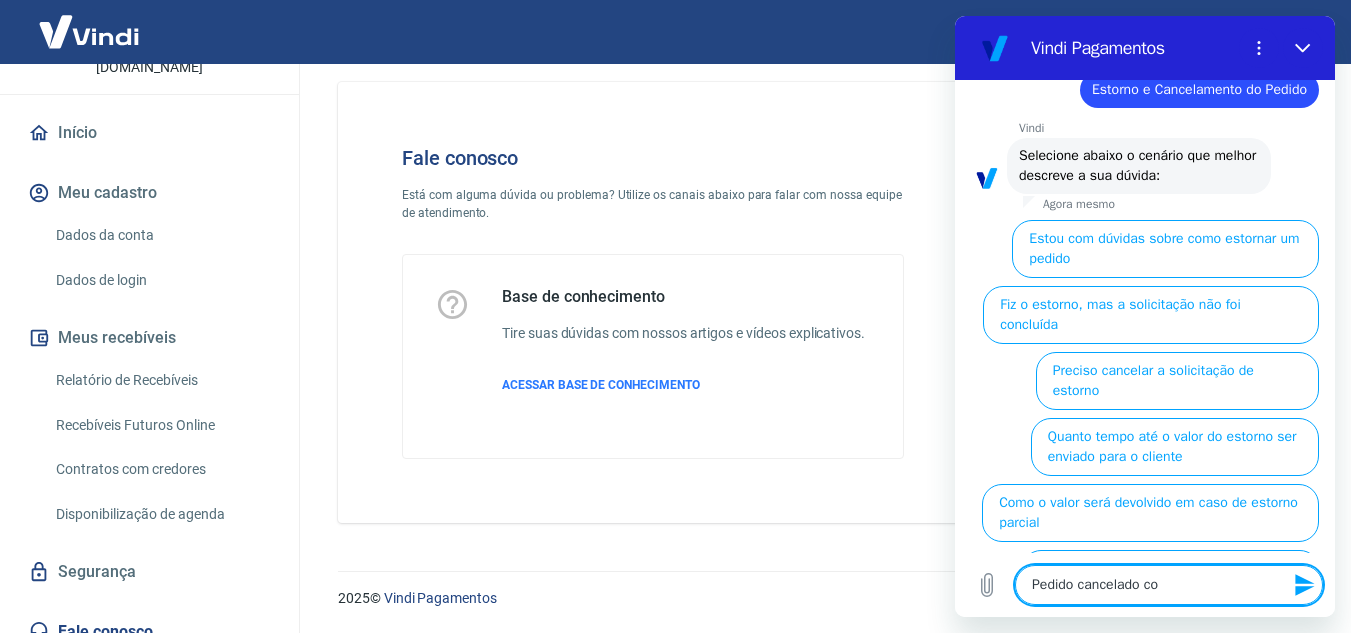 type on "Pedido cancelado com" 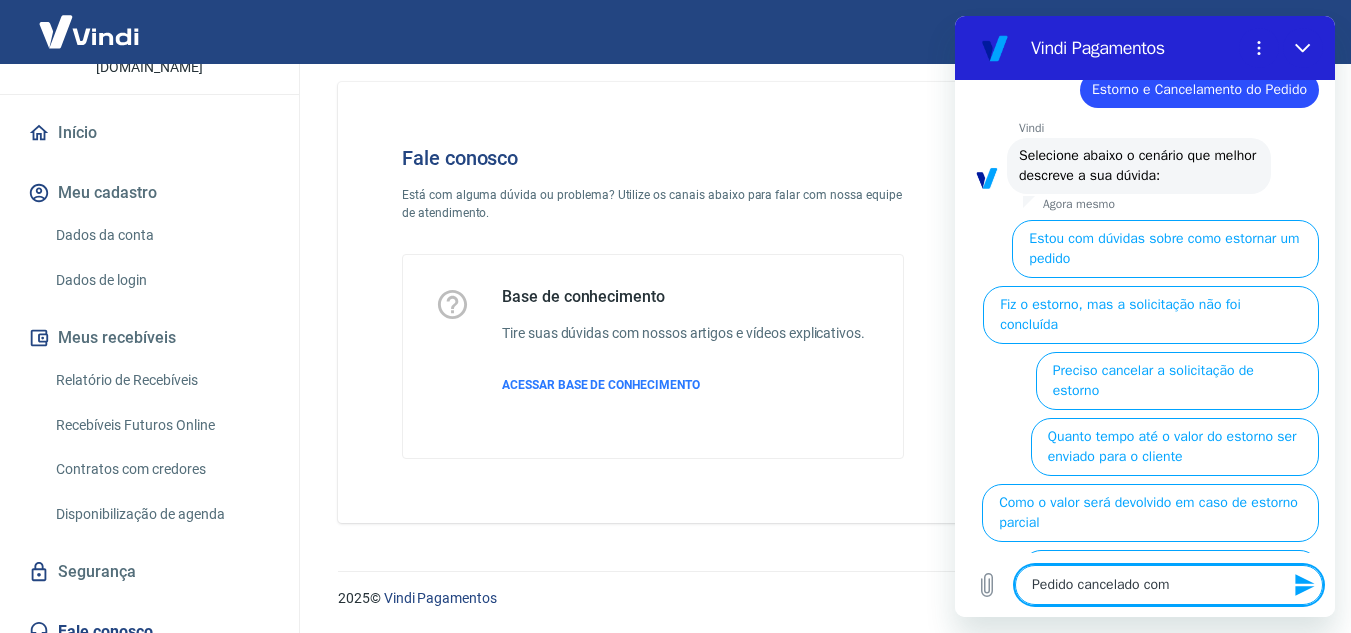 type on "Pedido cancelado como" 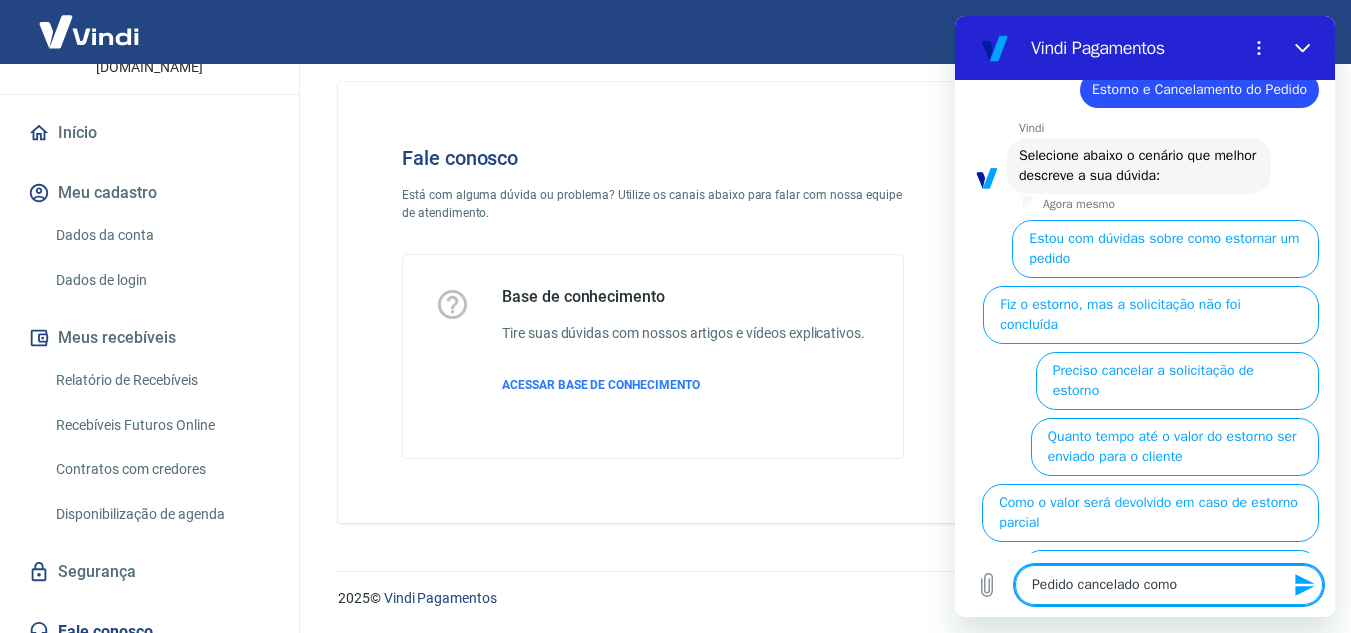 type on "Pedido cancelado como" 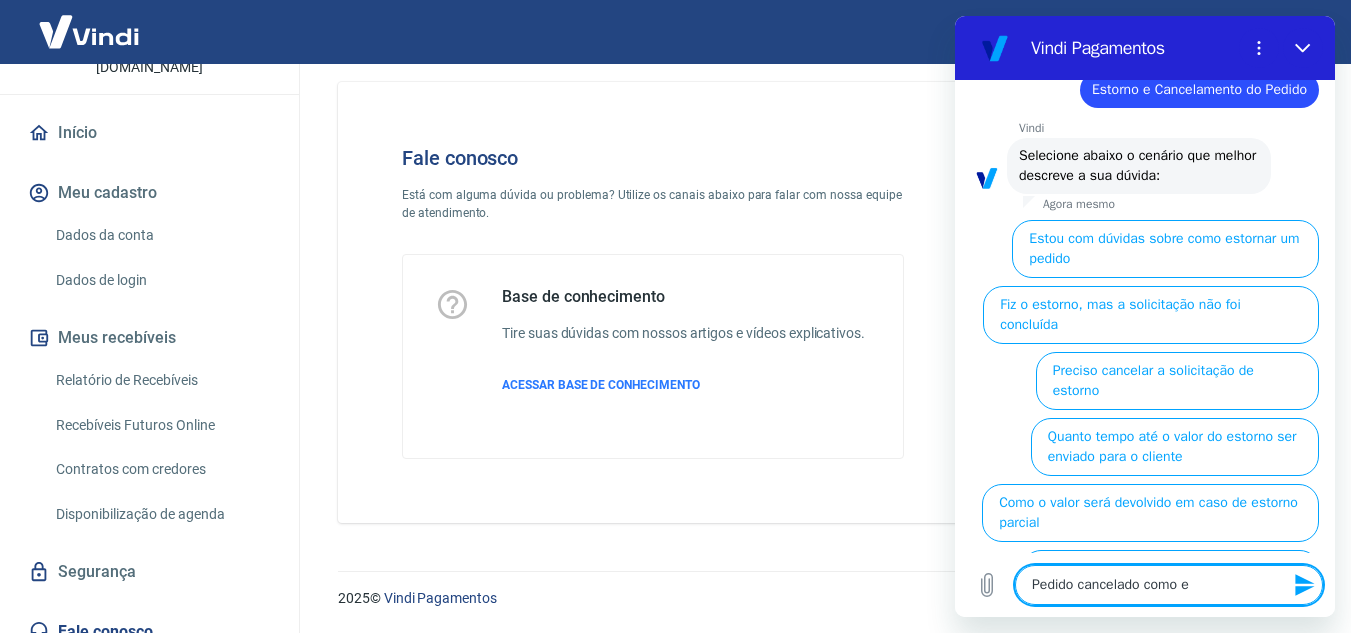 type on "Pedido cancelado como eu" 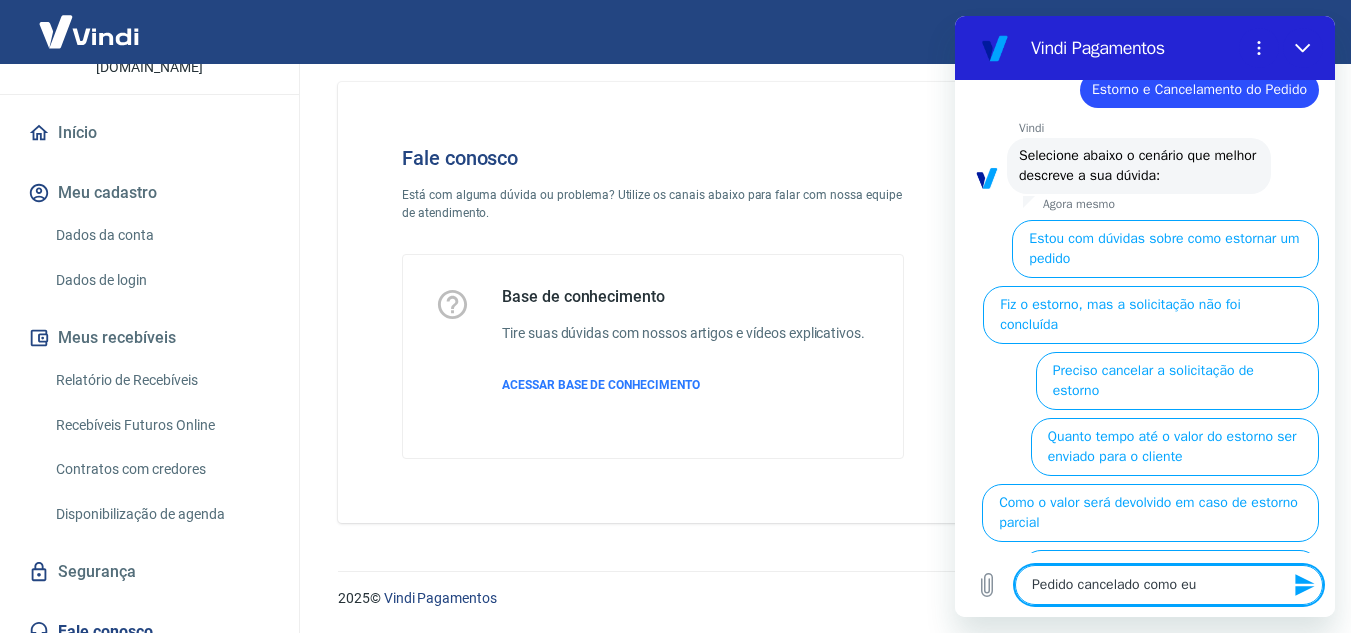 type on "Pedido cancelado como eu" 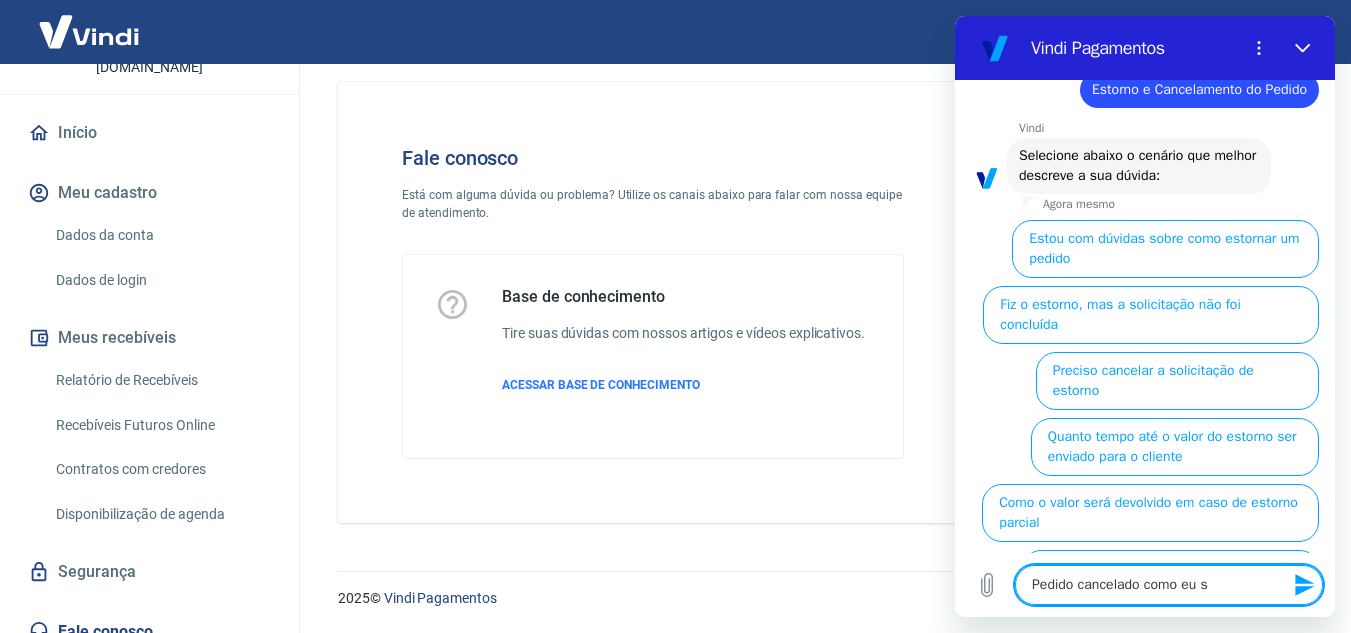 type on "Pedido cancelado como eu se" 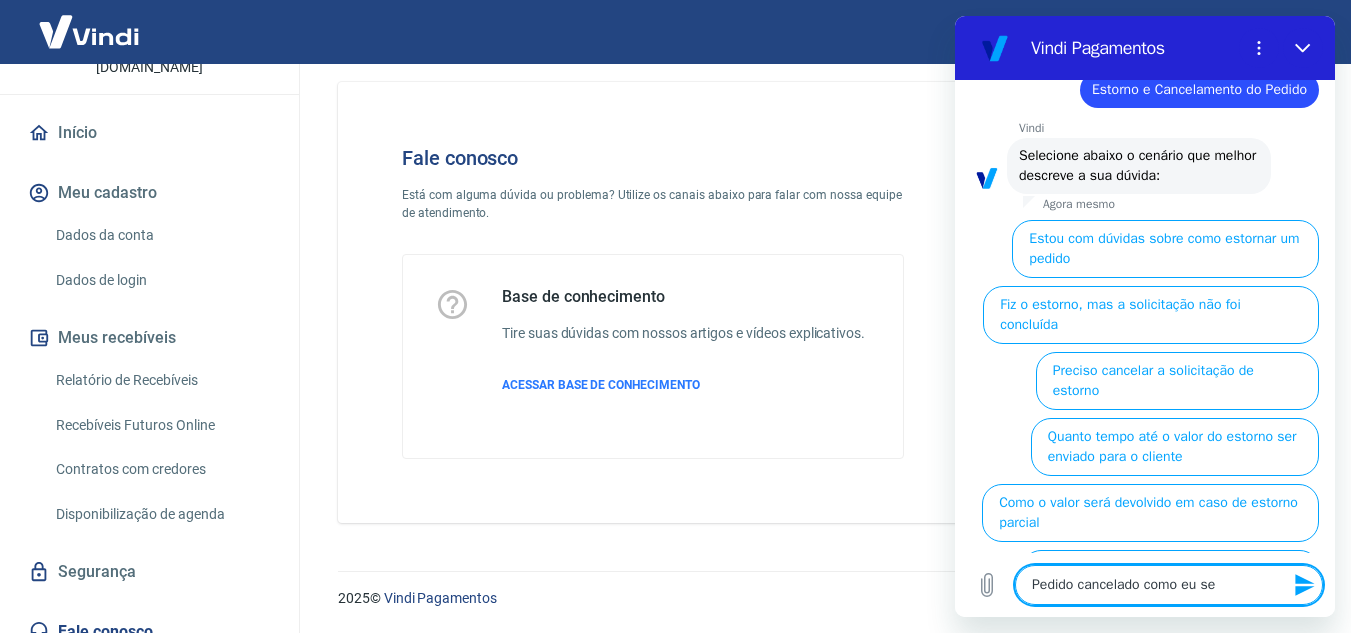 type on "Pedido cancelado como eu sei" 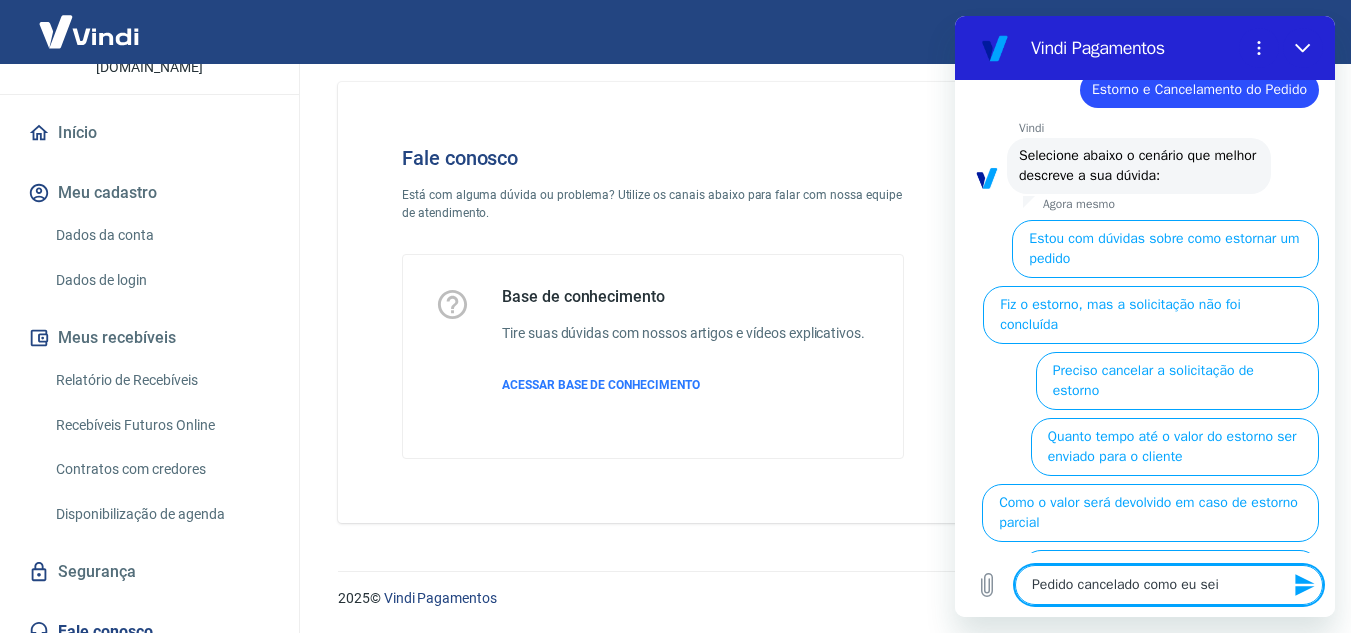 type on "x" 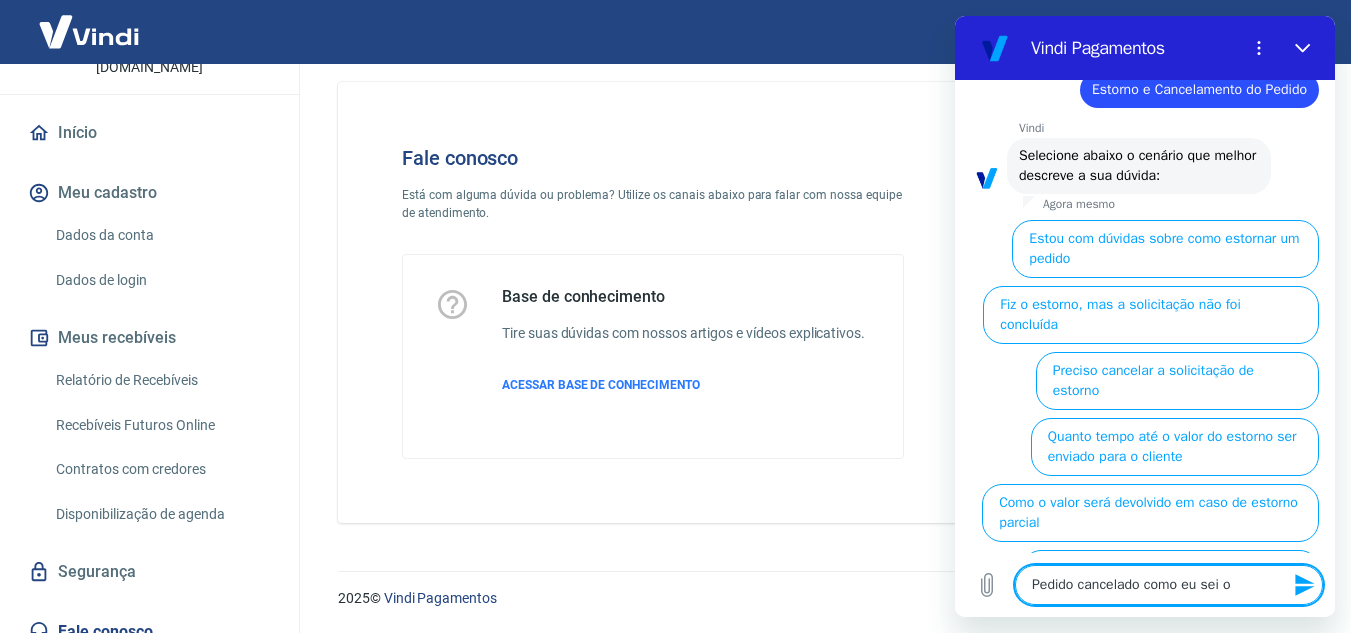type on "Pedido cancelado como eu sei o" 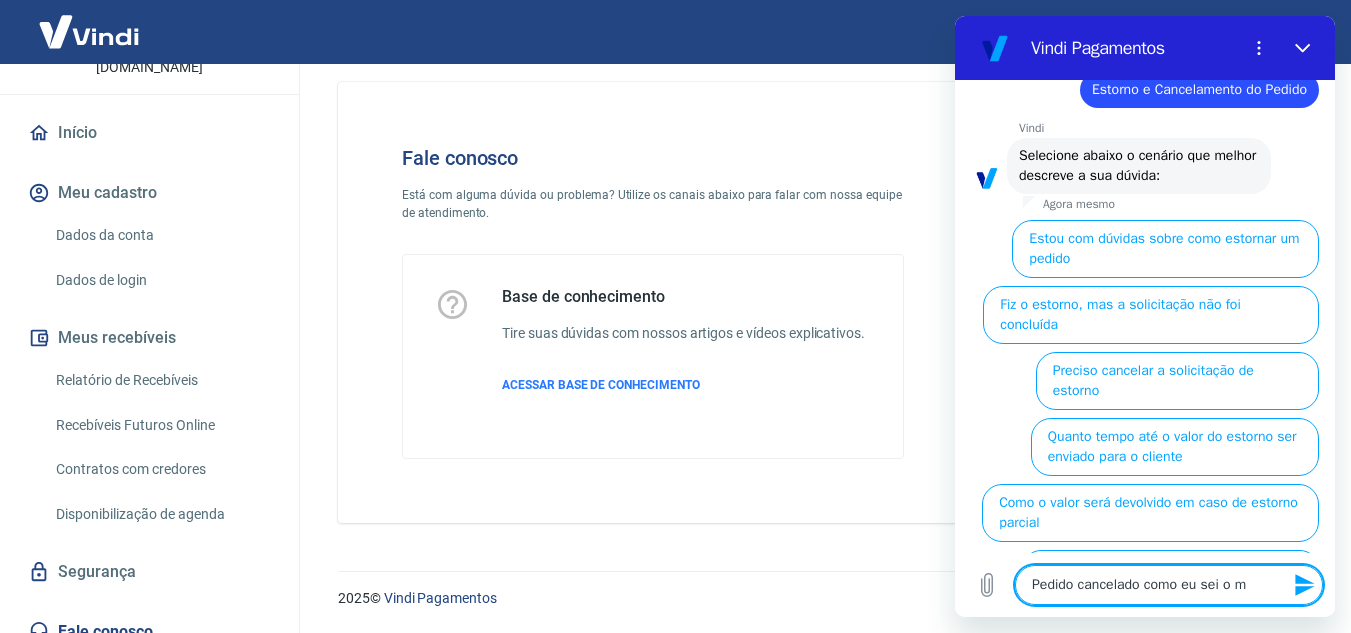type on "Pedido cancelado como eu sei o mo" 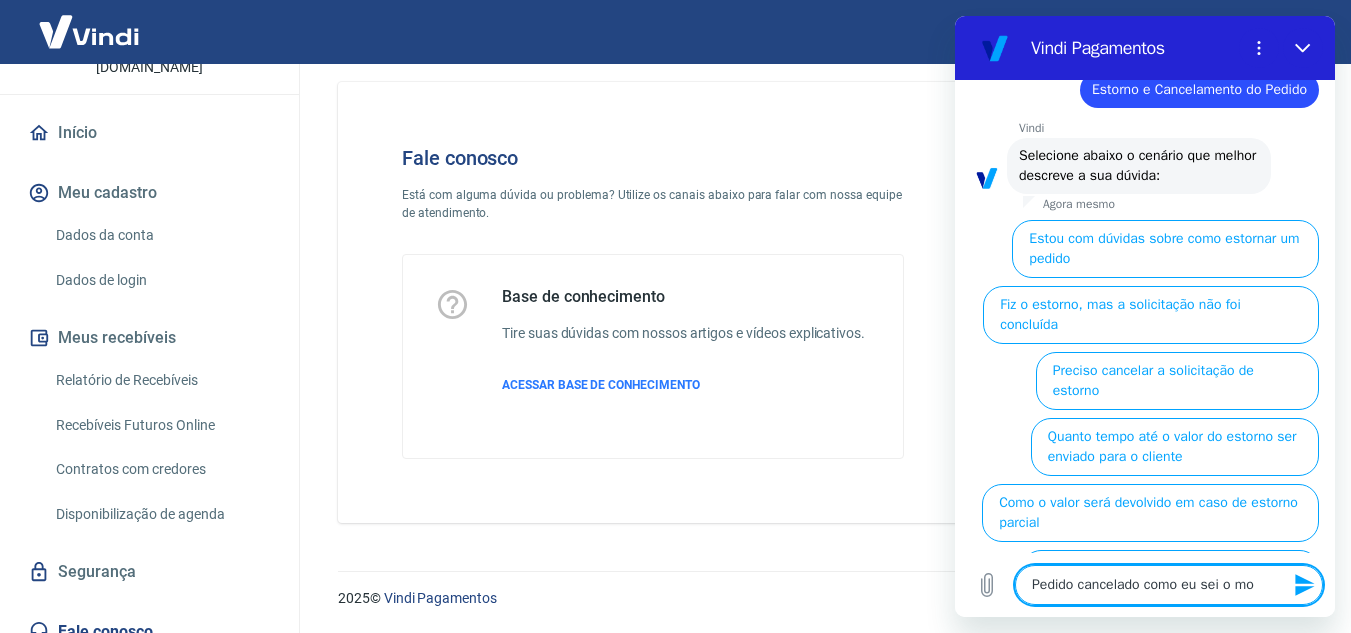 type on "Pedido cancelado como eu sei o mot" 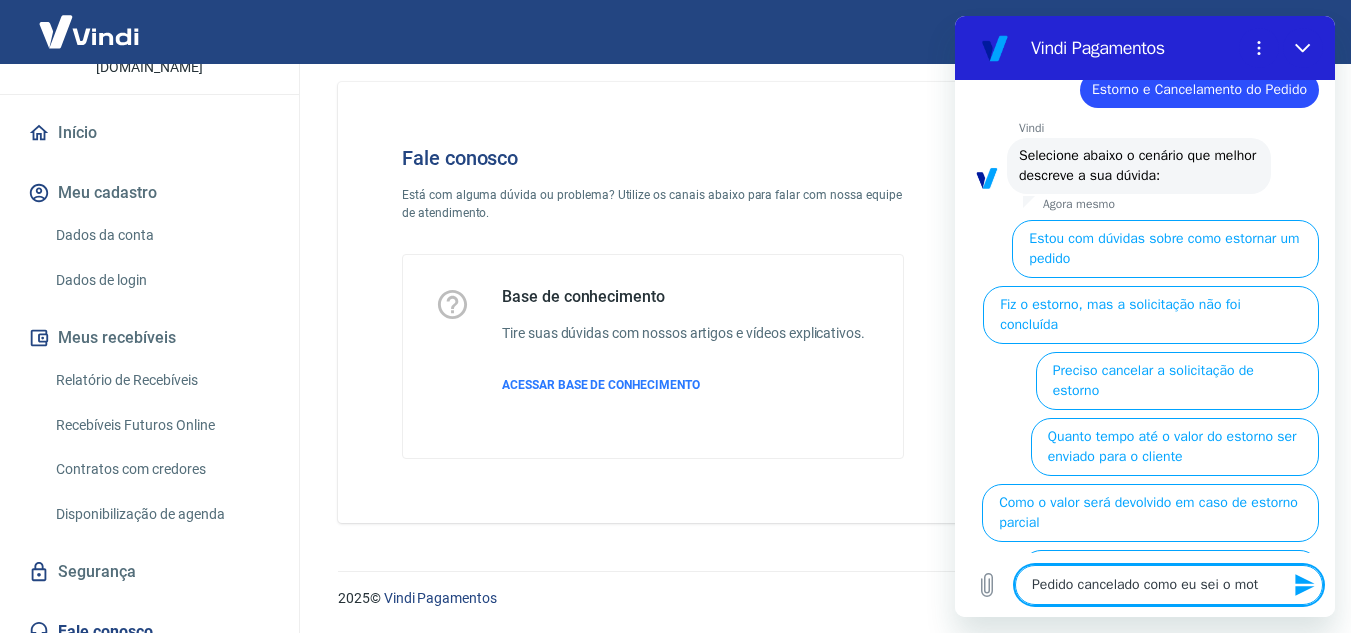 type on "Pedido cancelado como eu sei o moti" 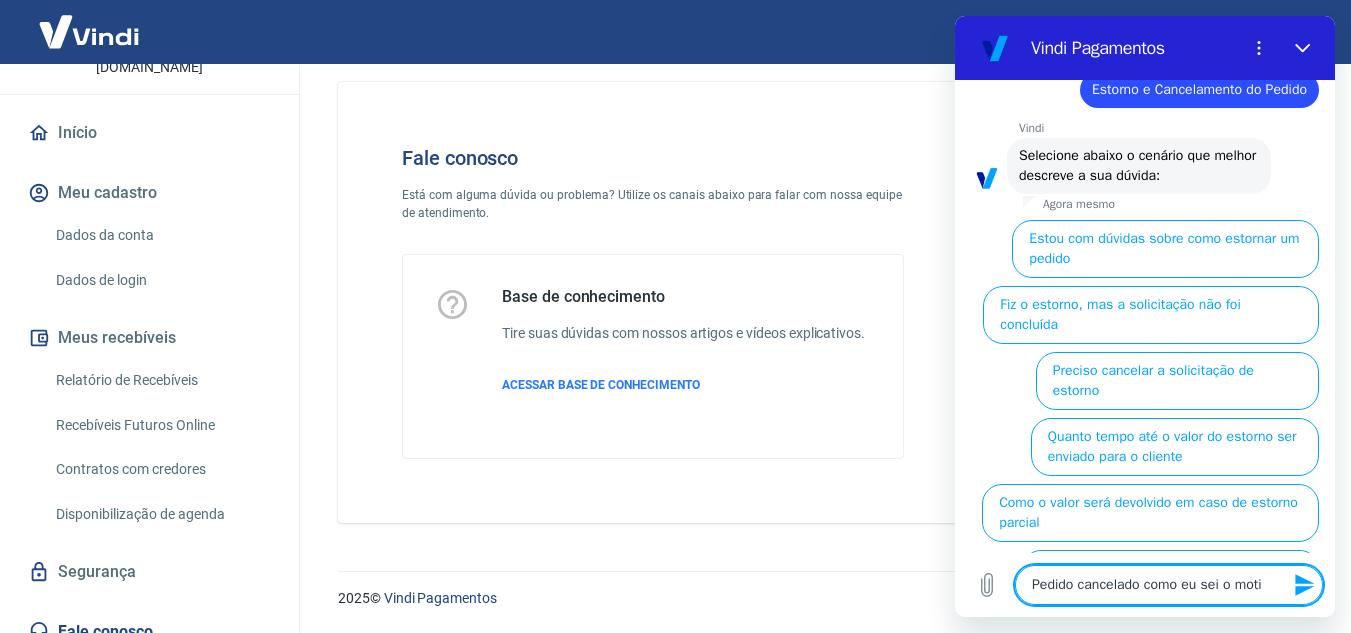 type on "Pedido cancelado como eu sei o motiv" 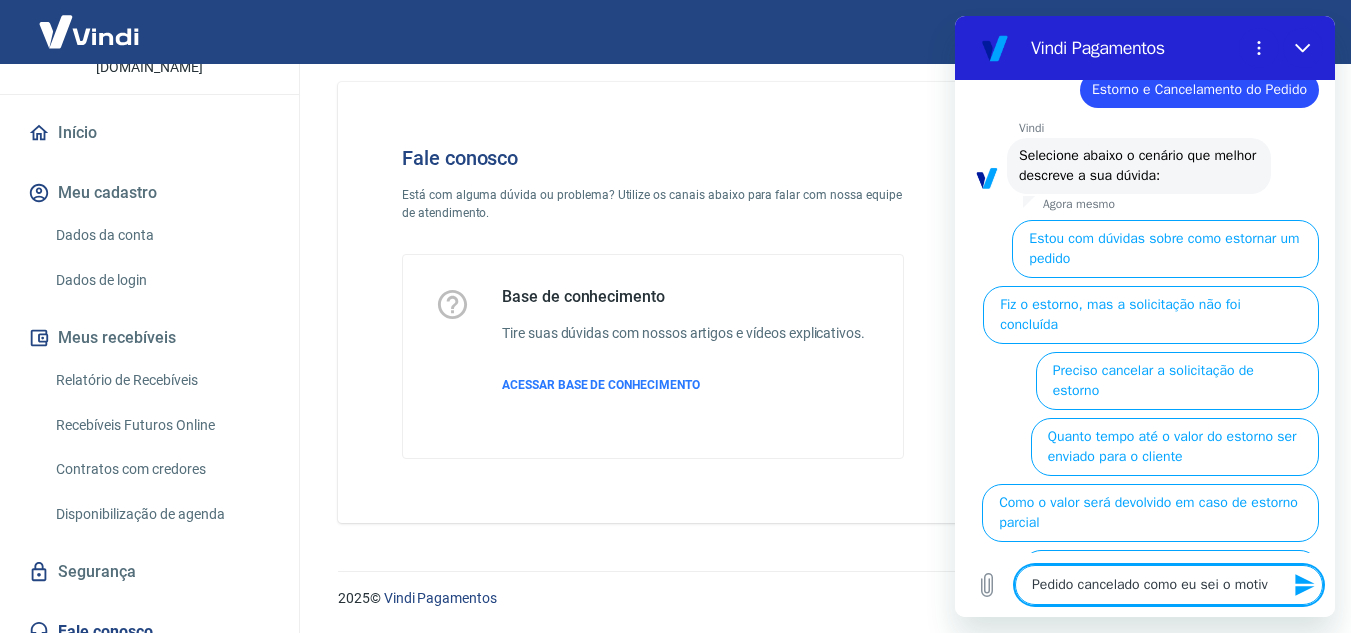 type on "Pedido cancelado como eu sei o motivo" 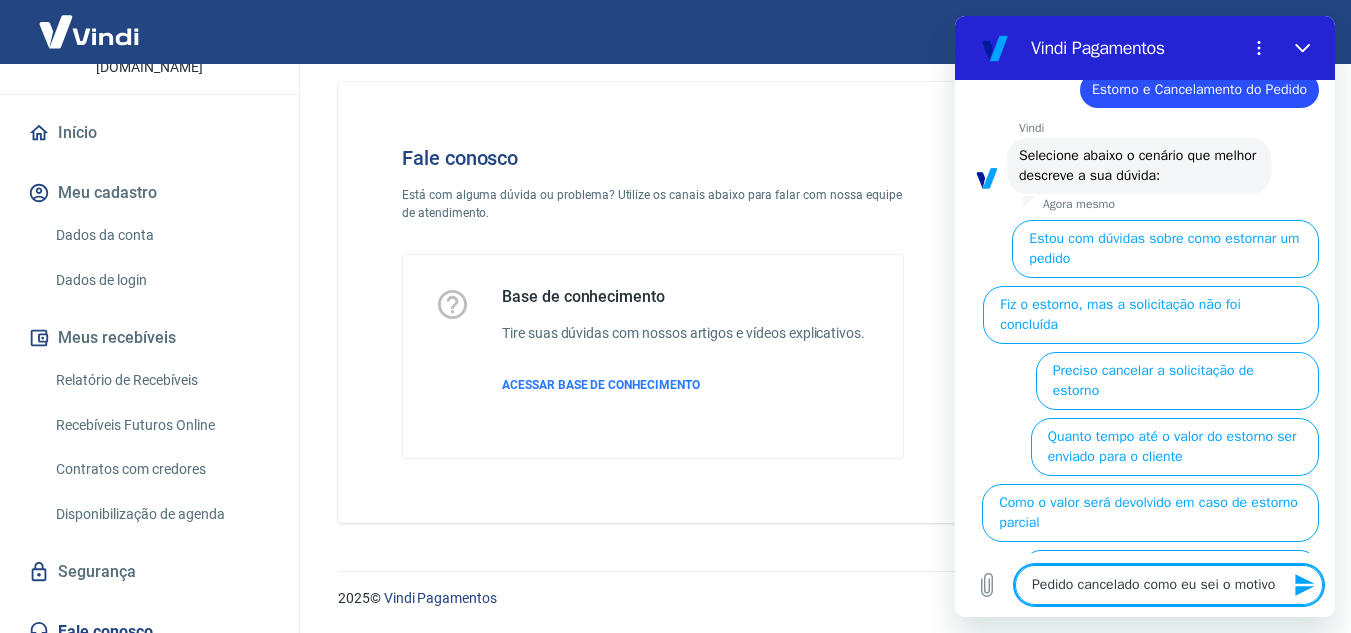 type on "Pedido cancelado como eu sei o motivo?" 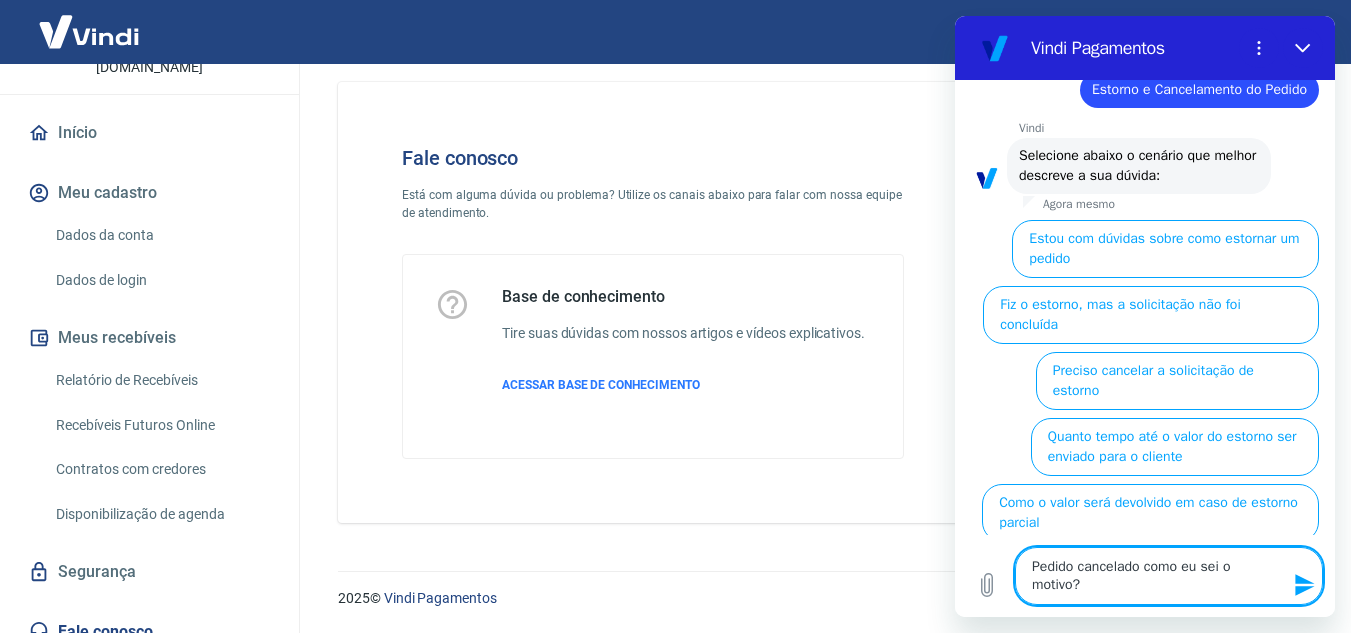 type 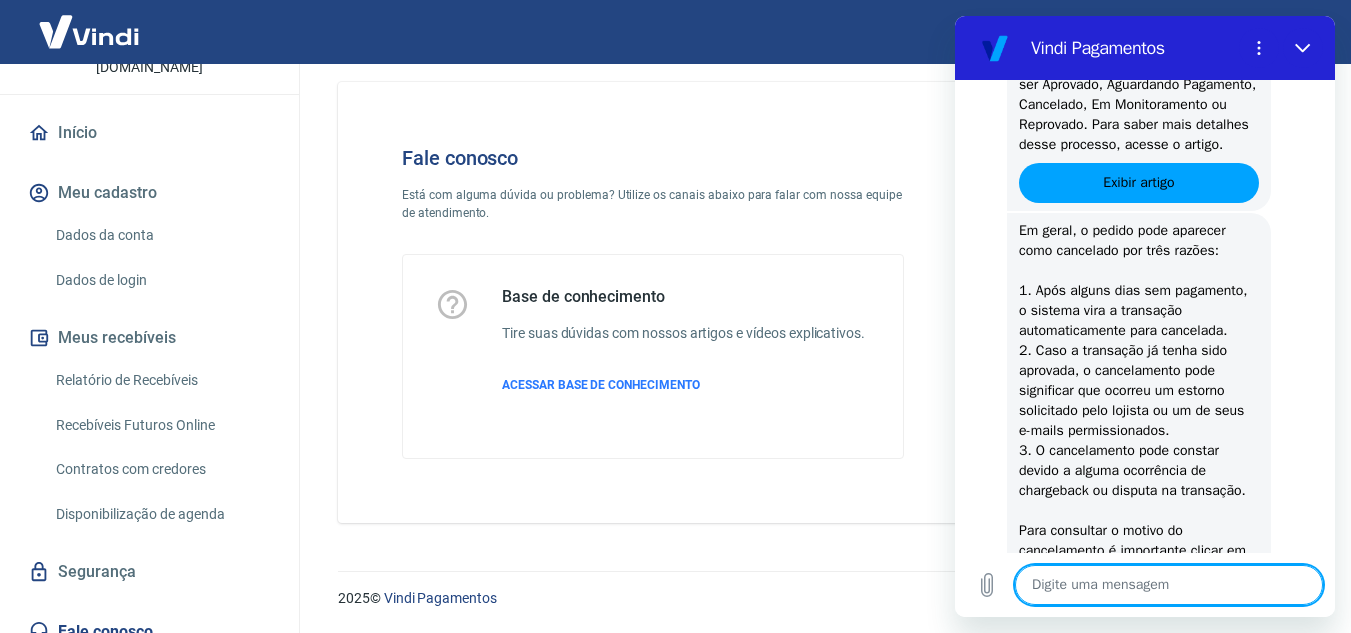 scroll, scrollTop: 712, scrollLeft: 0, axis: vertical 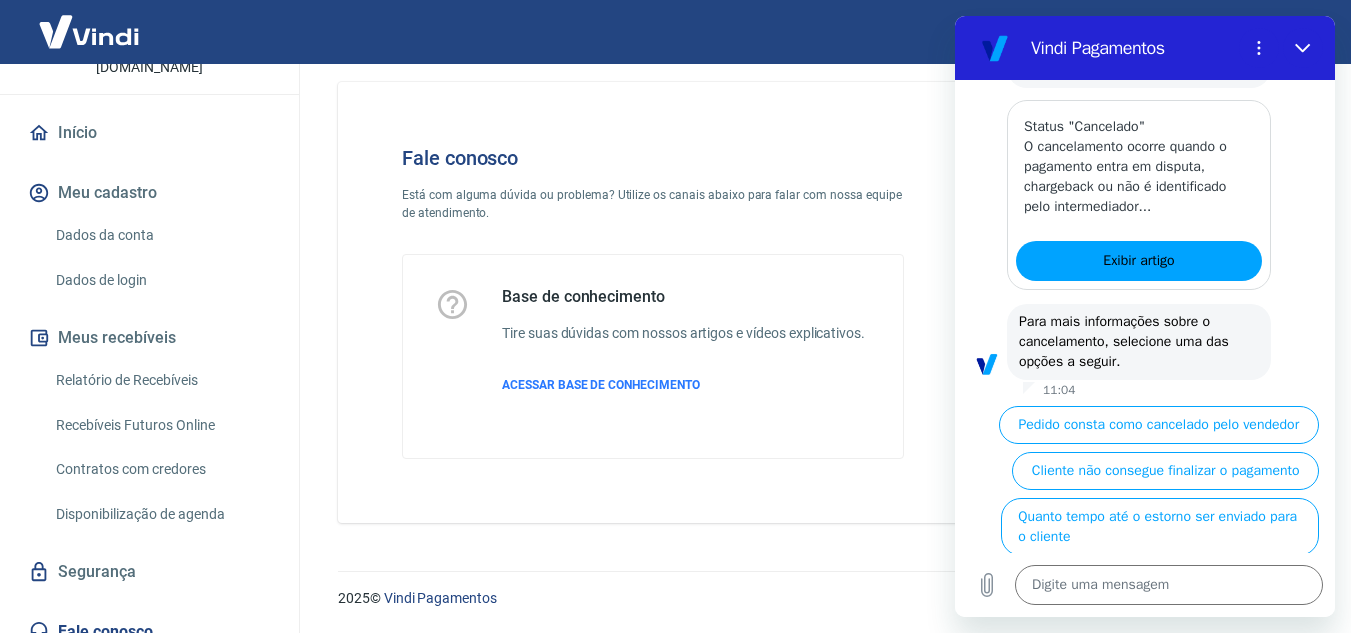 type on "x" 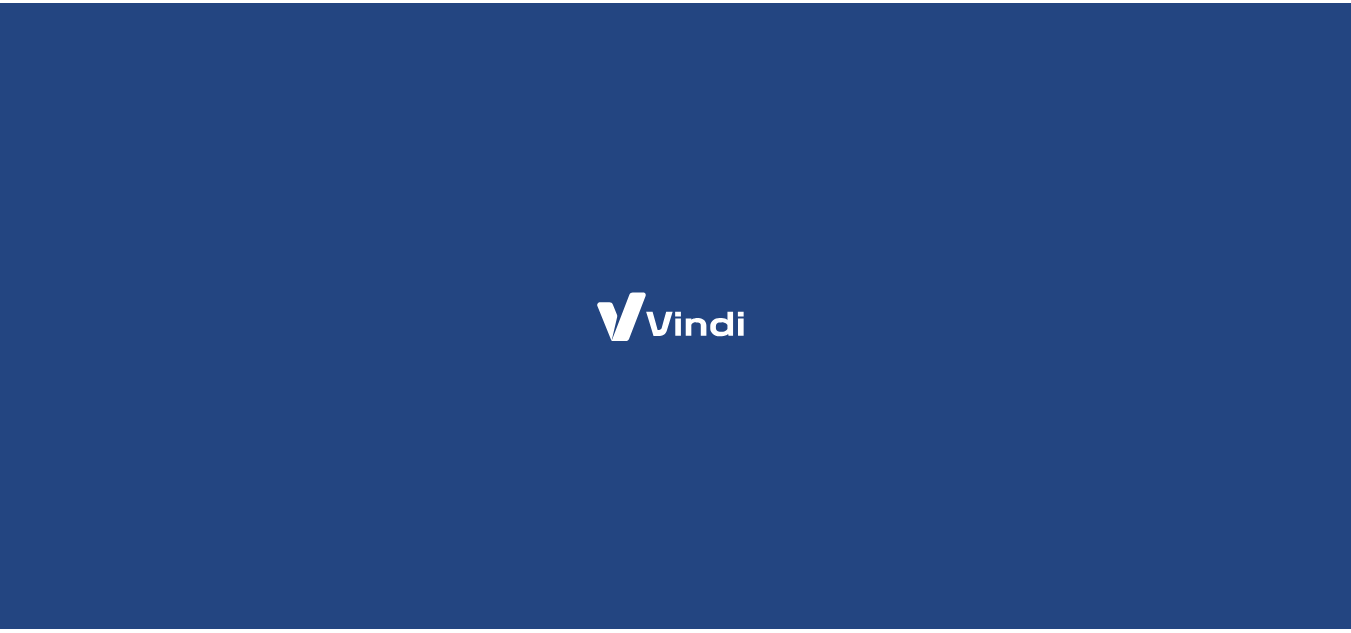 scroll, scrollTop: 0, scrollLeft: 0, axis: both 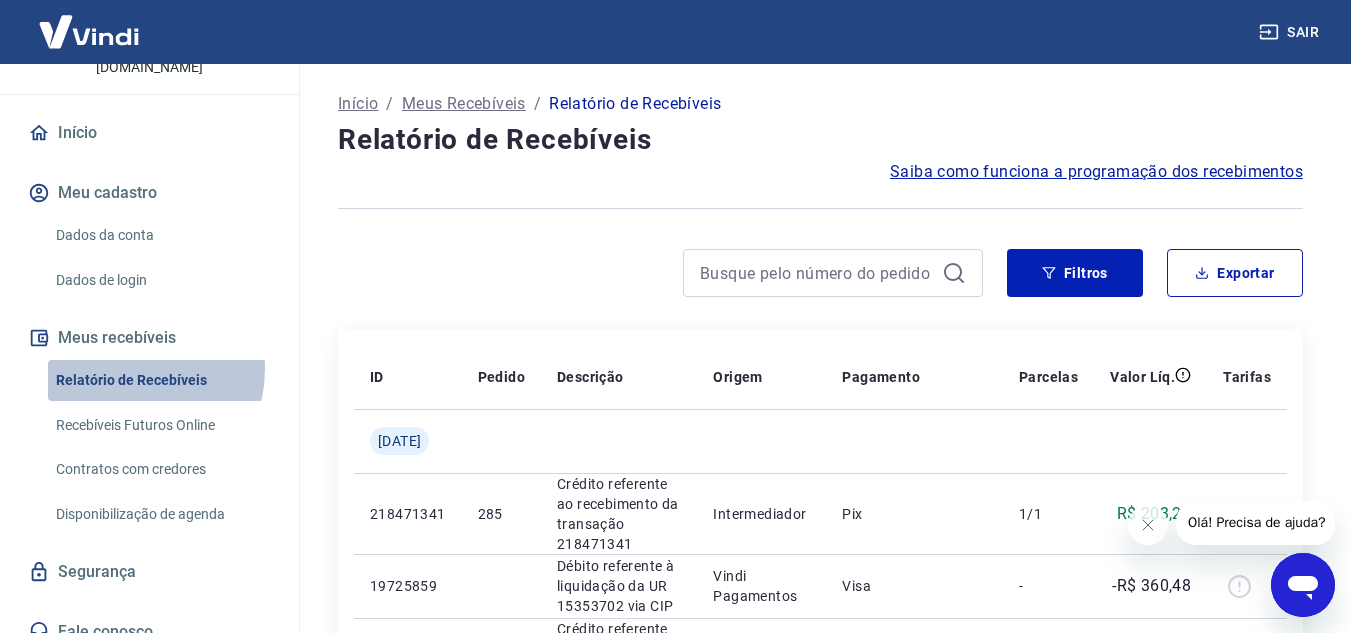 click on "Relatório de Recebíveis" at bounding box center [161, 380] 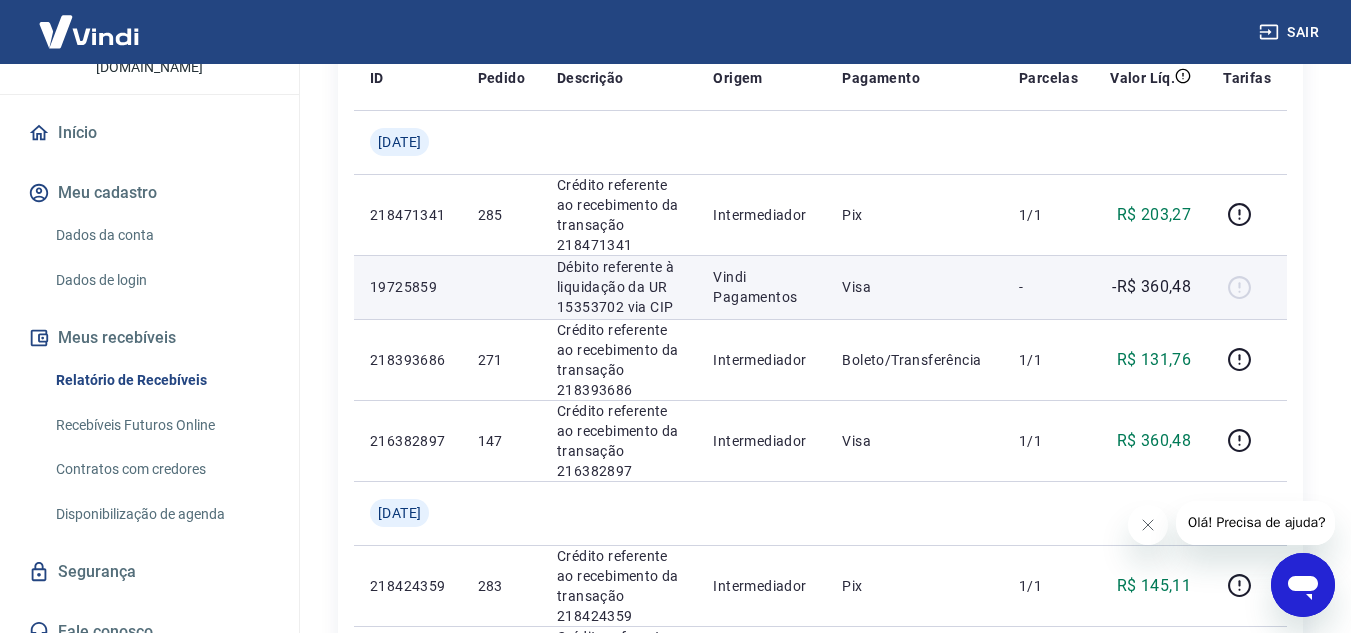 scroll, scrollTop: 300, scrollLeft: 0, axis: vertical 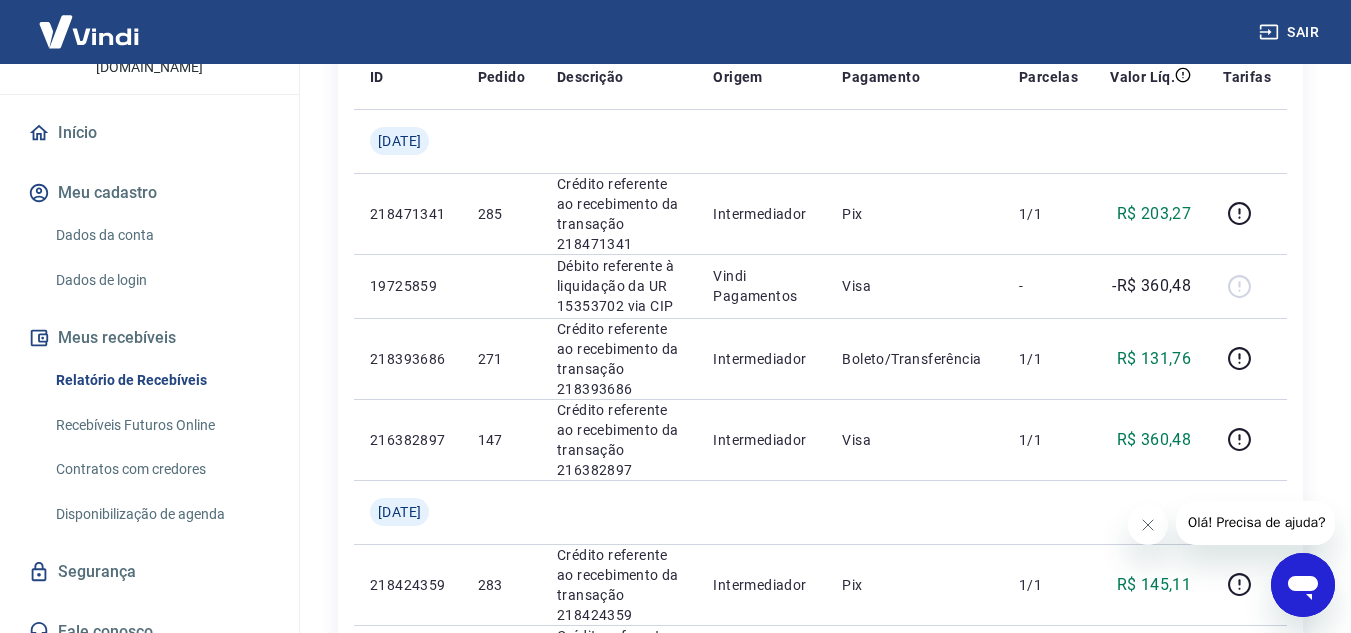 click on "Recebíveis Futuros Online" at bounding box center (161, 425) 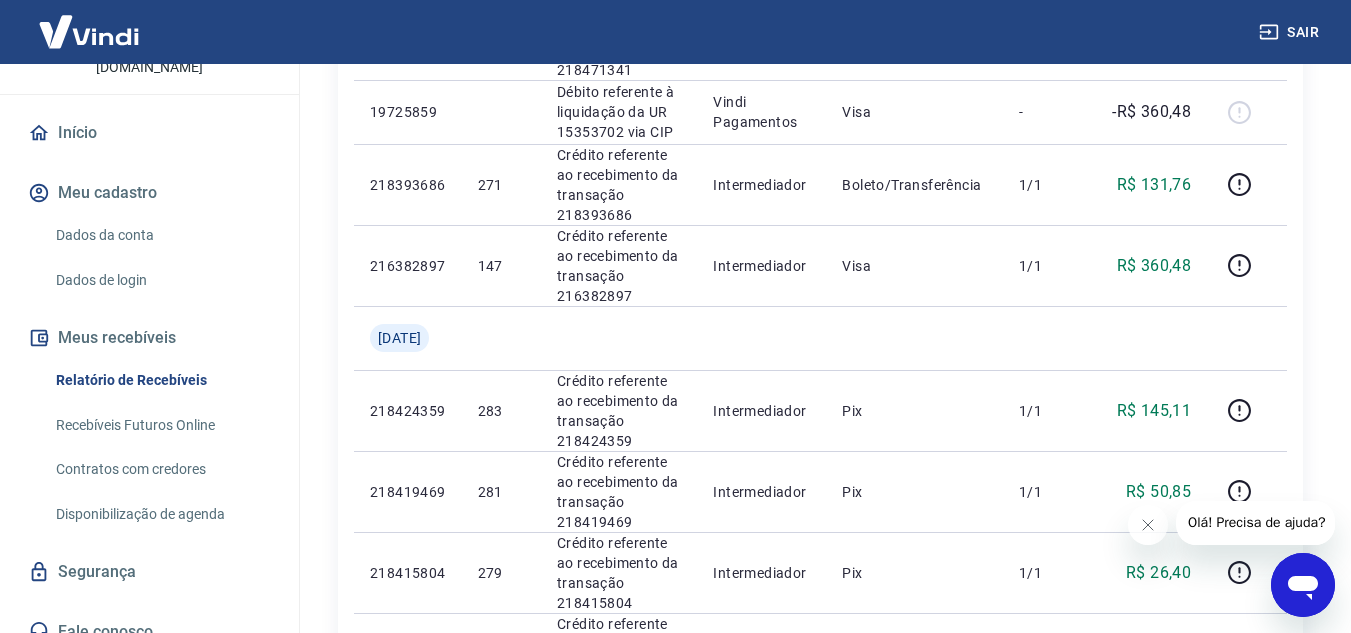 scroll, scrollTop: 800, scrollLeft: 0, axis: vertical 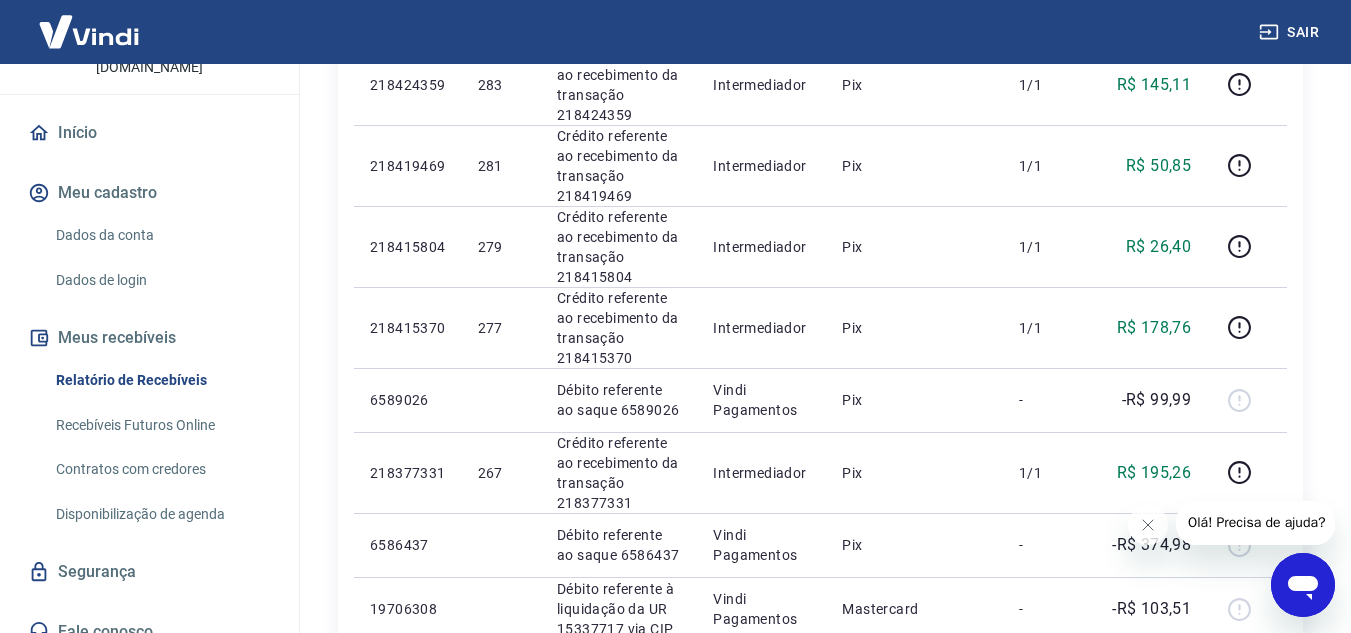 click on "Fale conosco" at bounding box center [149, 632] 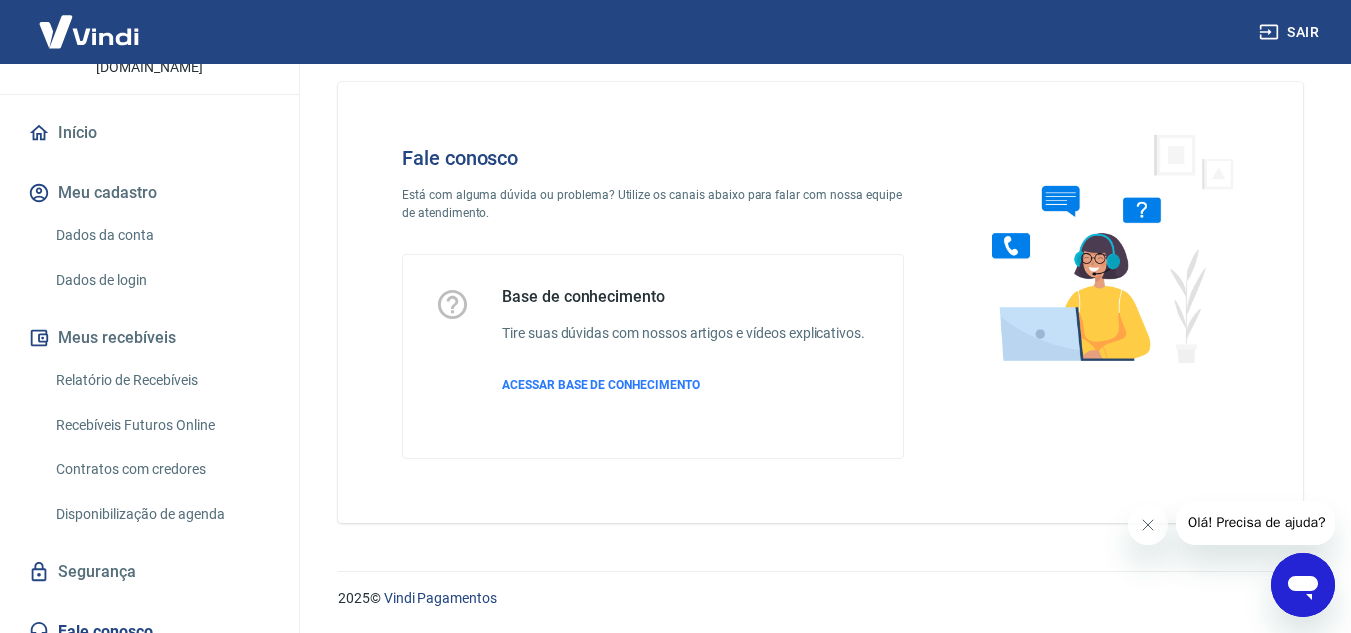 scroll, scrollTop: 22, scrollLeft: 0, axis: vertical 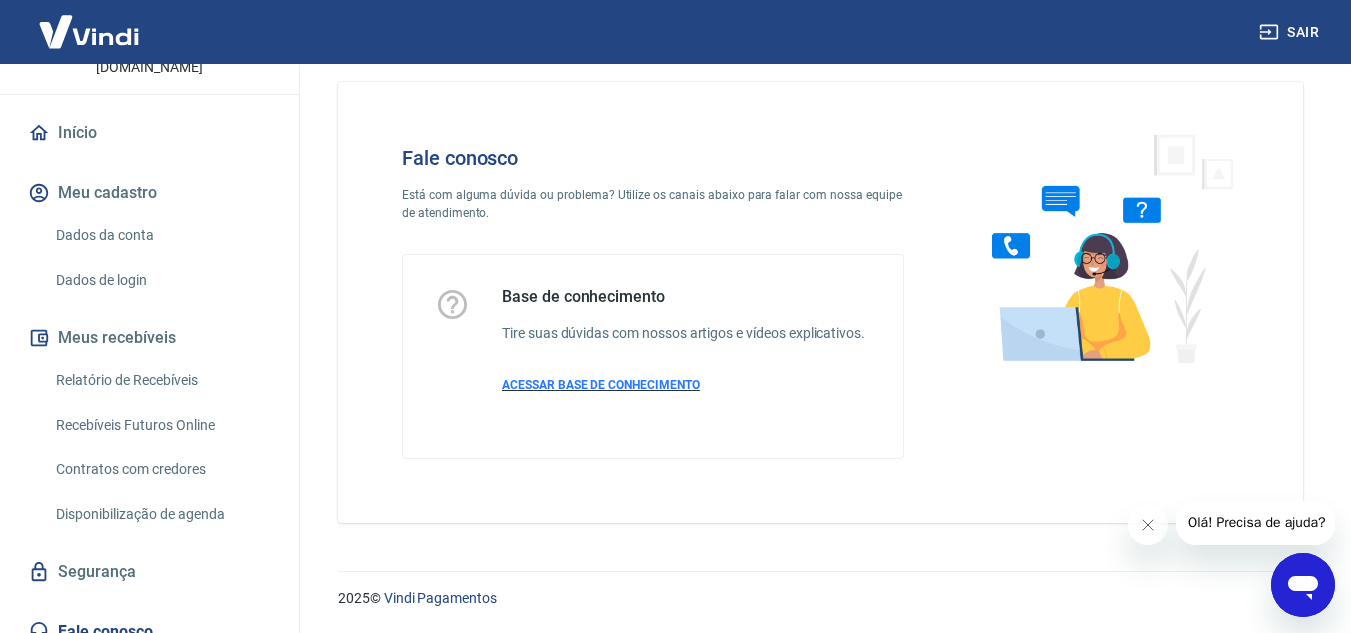 click on "ACESSAR BASE DE CONHECIMENTO" at bounding box center (601, 385) 